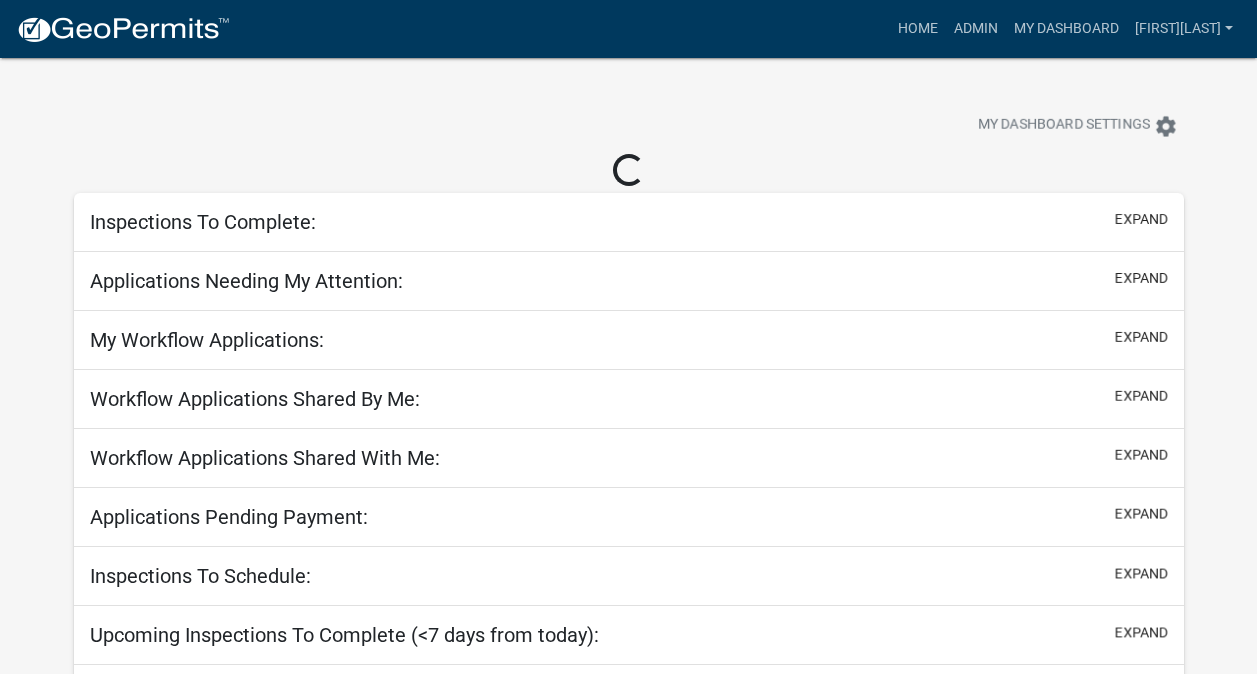 scroll, scrollTop: 0, scrollLeft: 0, axis: both 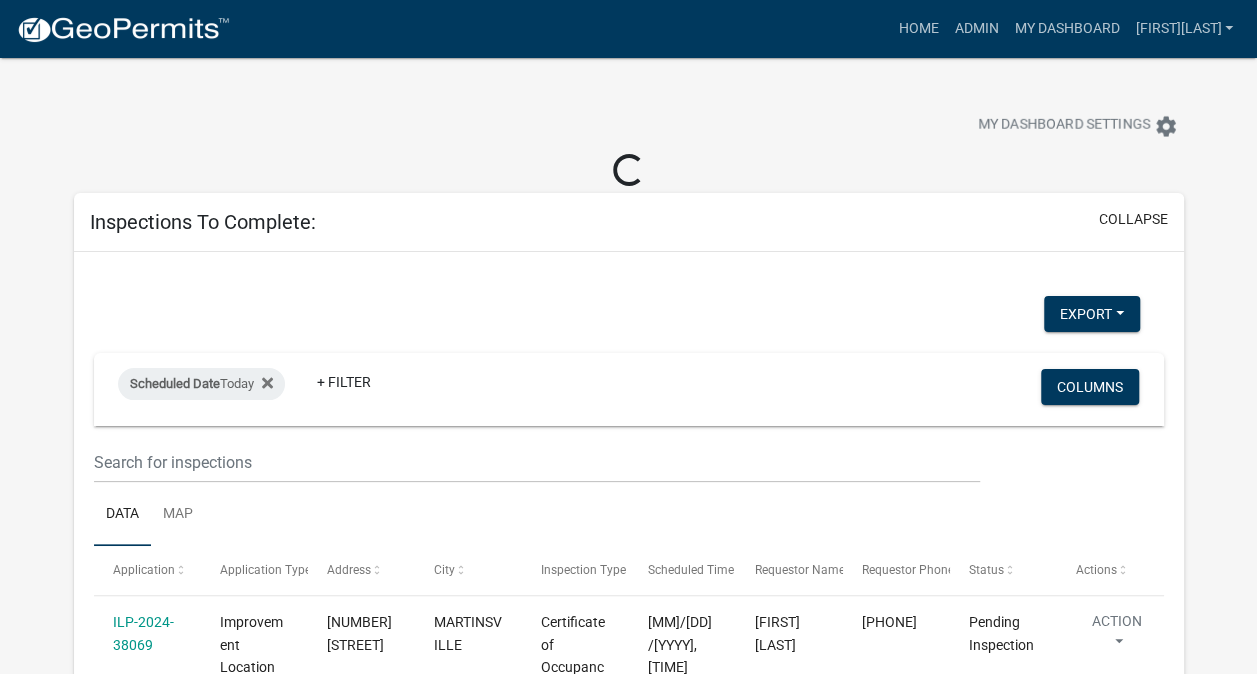 select on "3: 100" 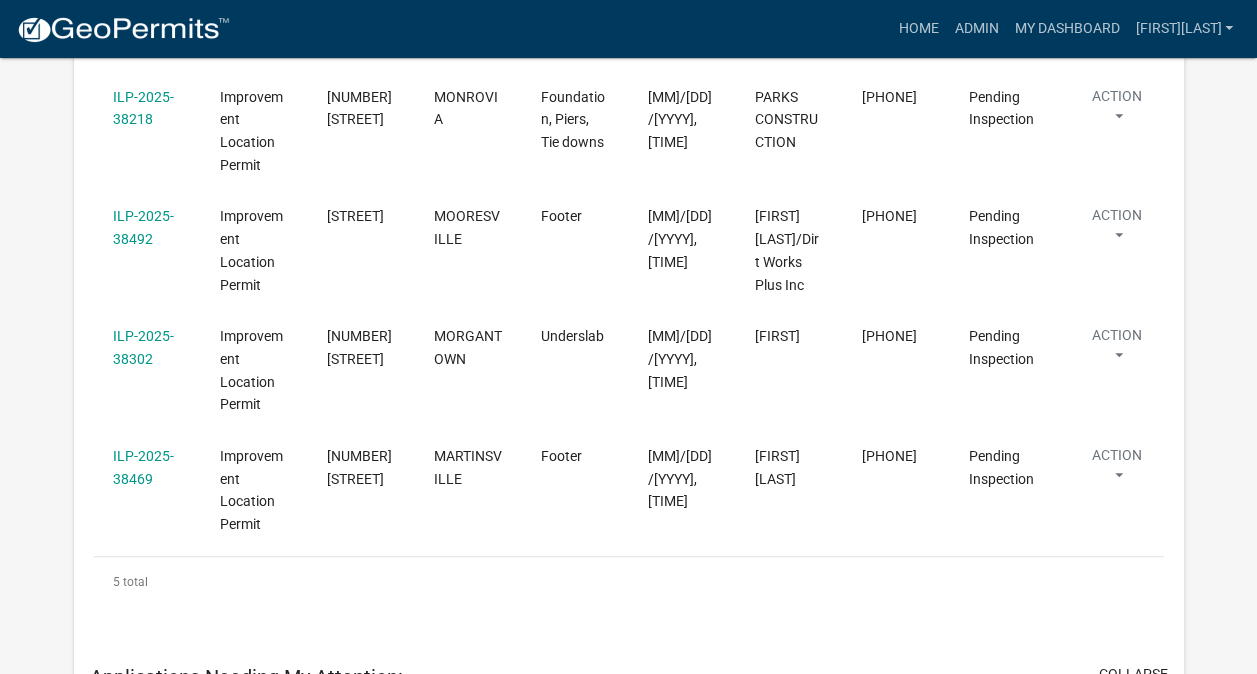 scroll, scrollTop: 627, scrollLeft: 0, axis: vertical 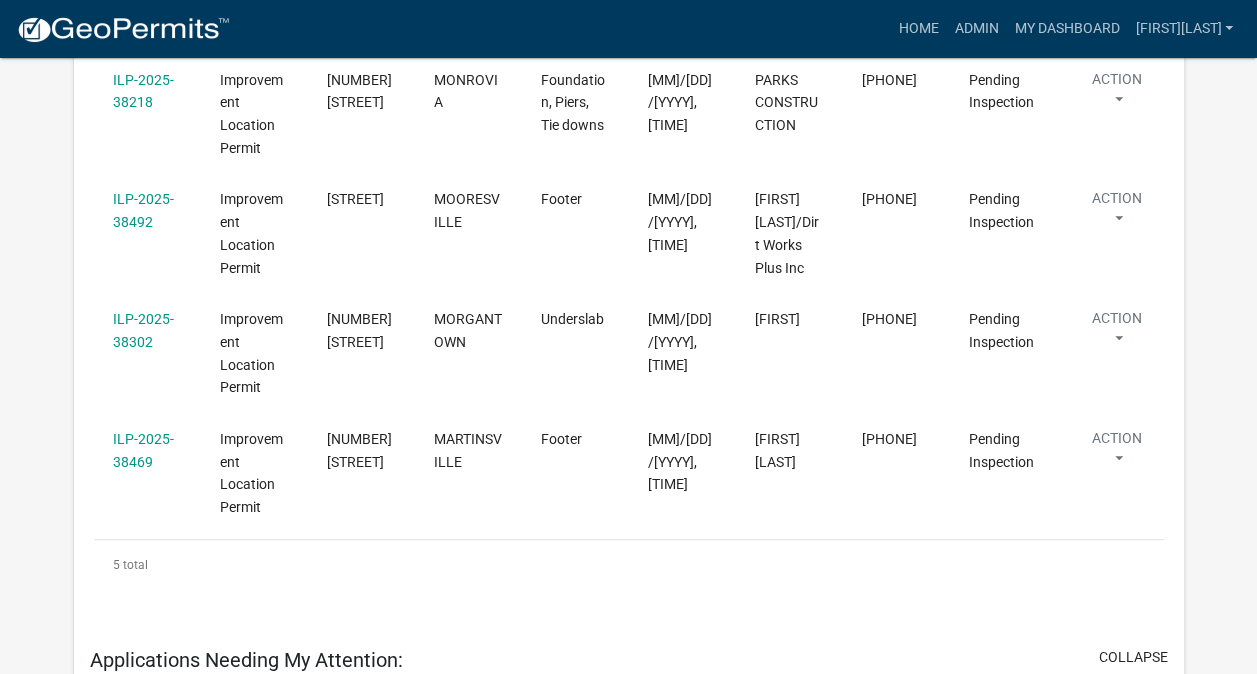 click on "ILP-2025-38469" 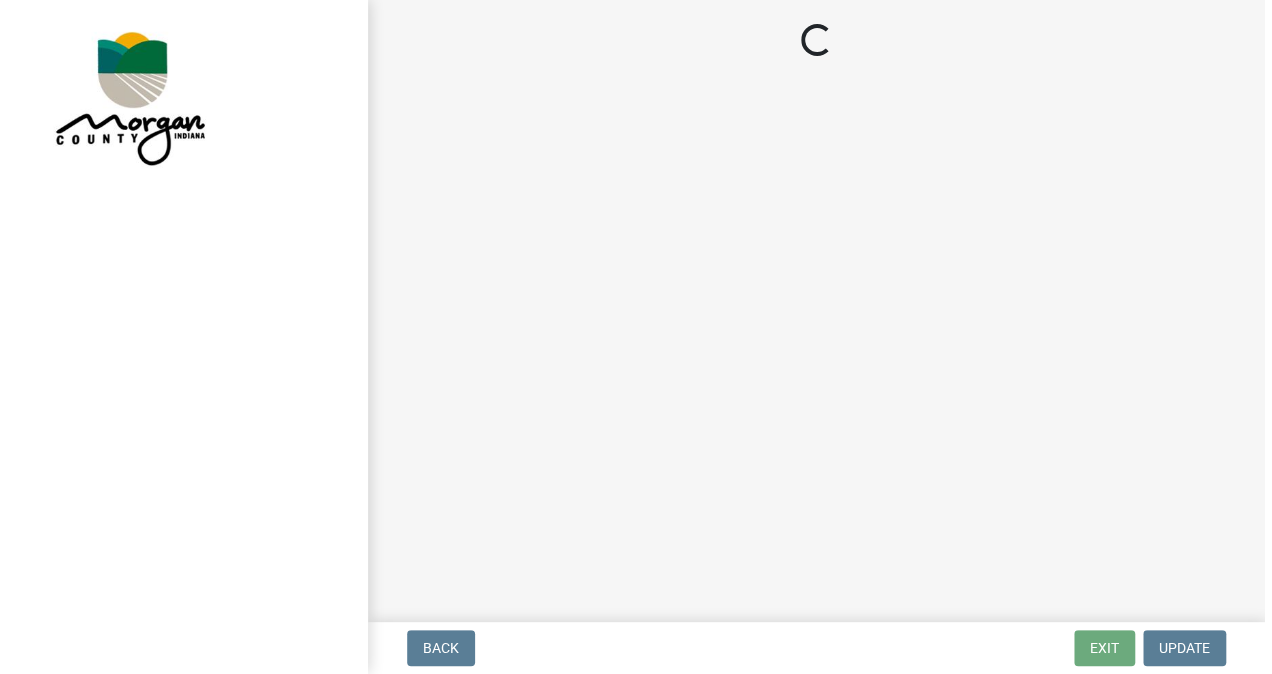 scroll, scrollTop: 0, scrollLeft: 0, axis: both 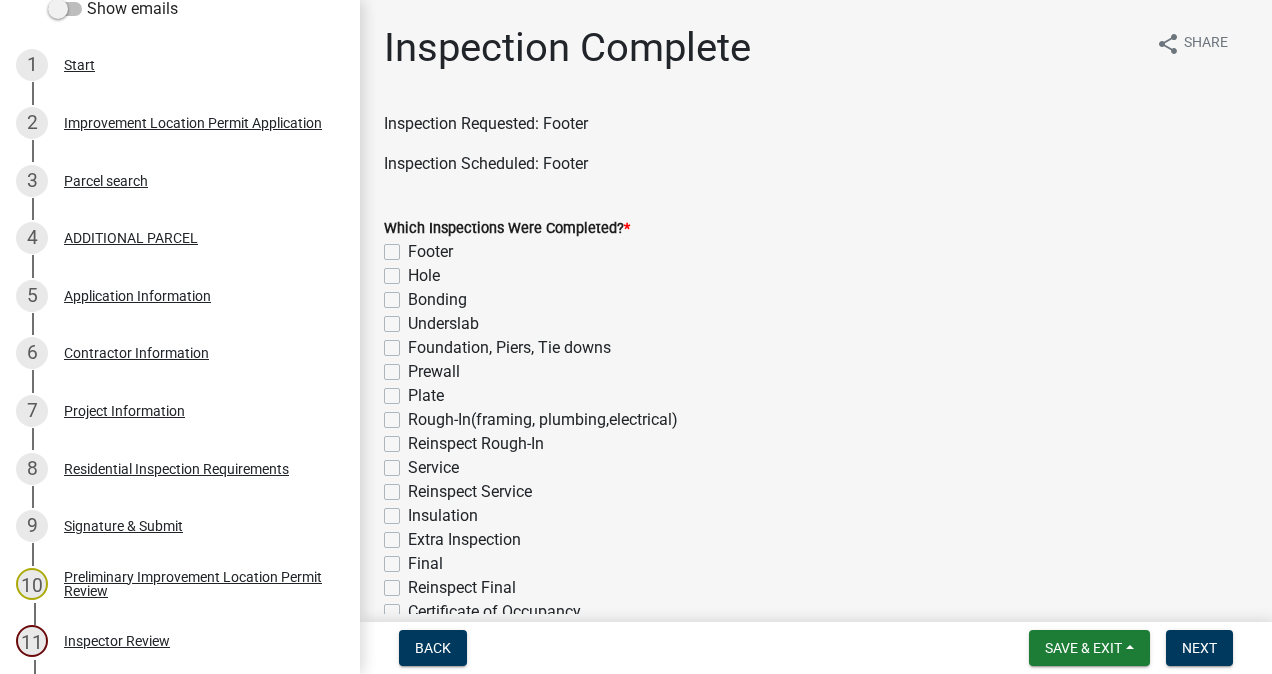 click on "7     Project Information" at bounding box center [172, 411] 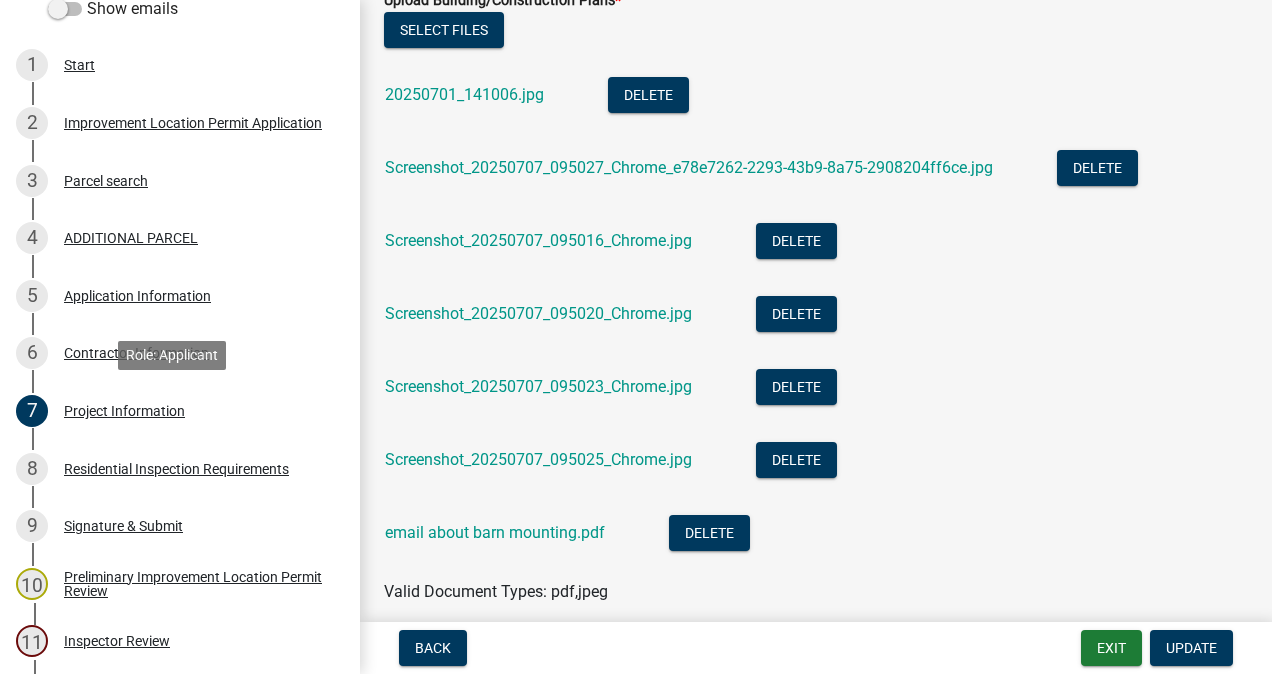 scroll, scrollTop: 3845, scrollLeft: 0, axis: vertical 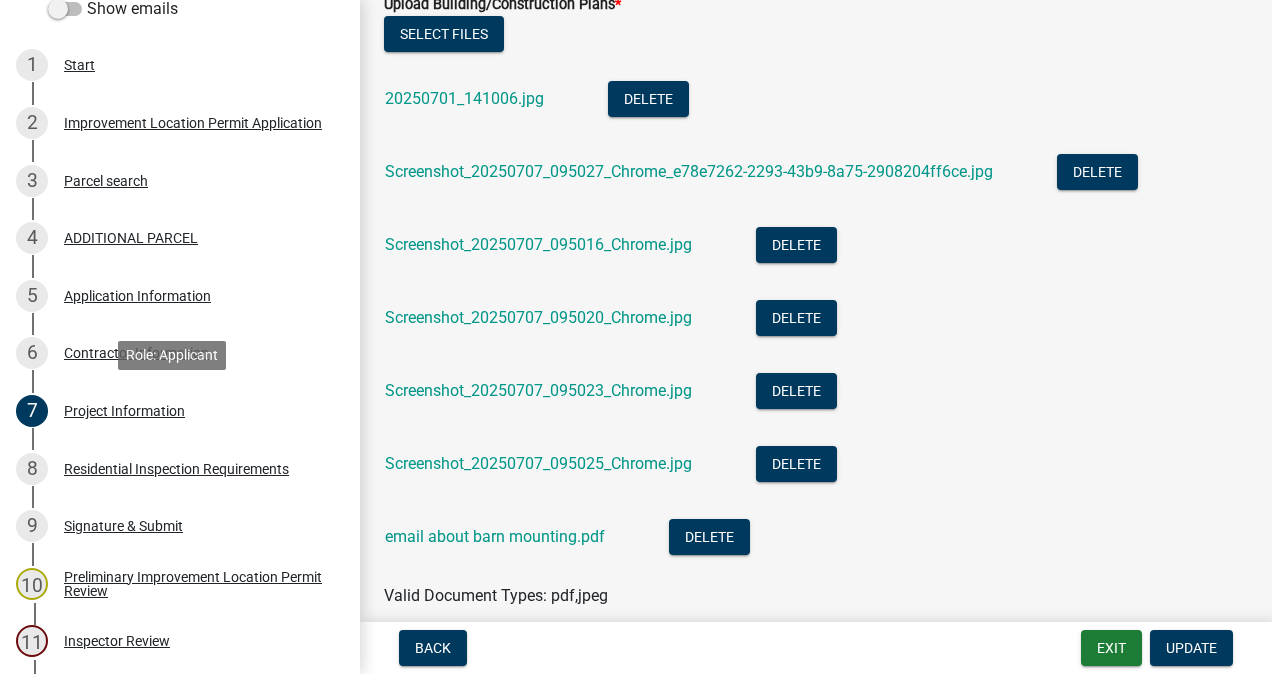 click on "20250701_141006.jpg" 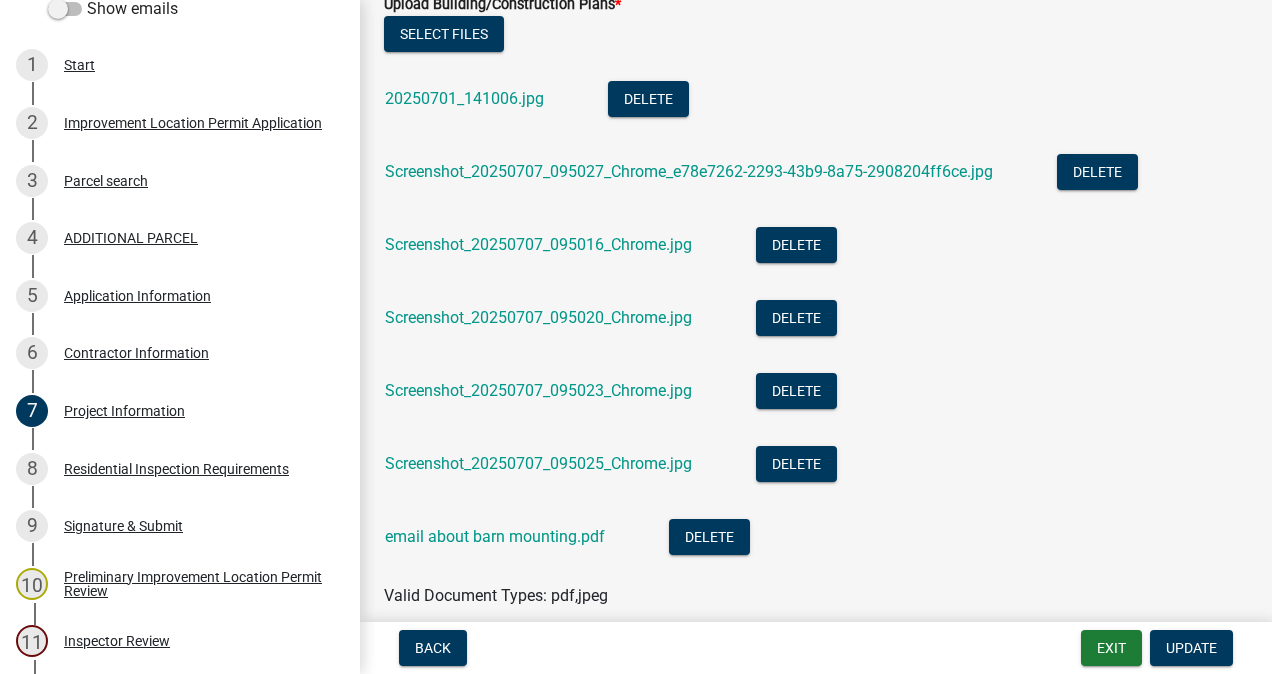 click on "Screenshot_20250707_095027_Chrome_e78e7262-2293-43b9-8a75-2908204ff6ce.jpg" 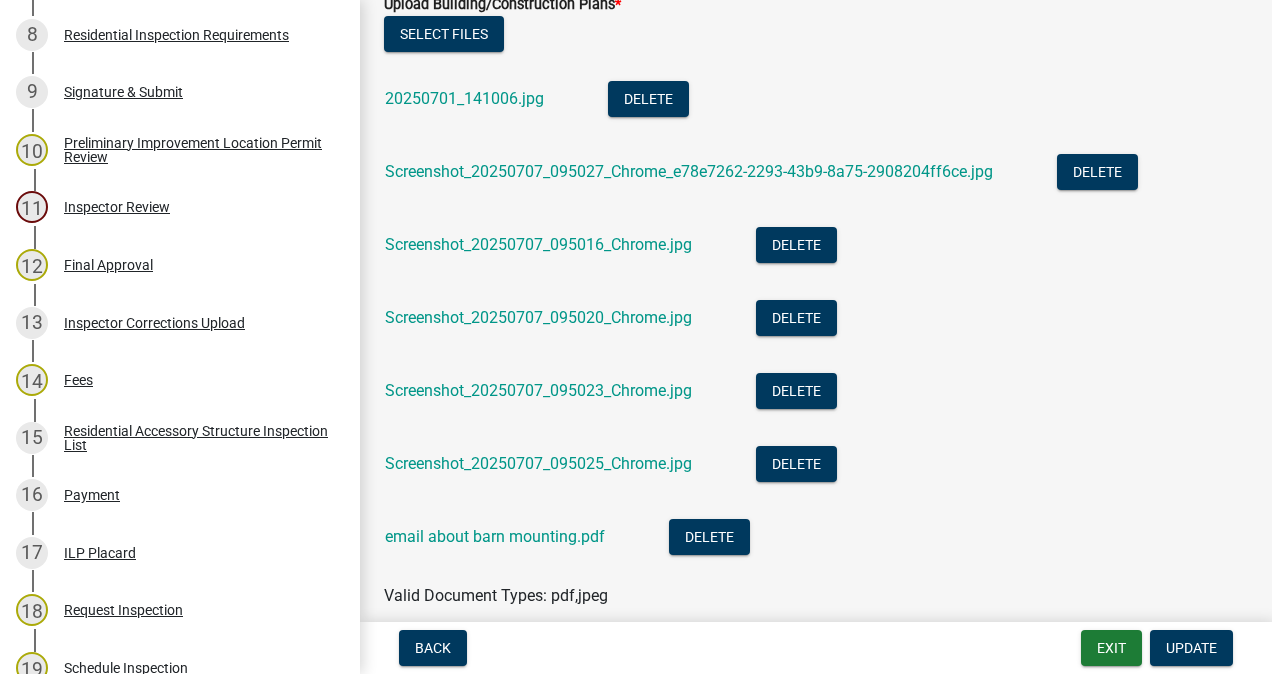 scroll, scrollTop: 1108, scrollLeft: 0, axis: vertical 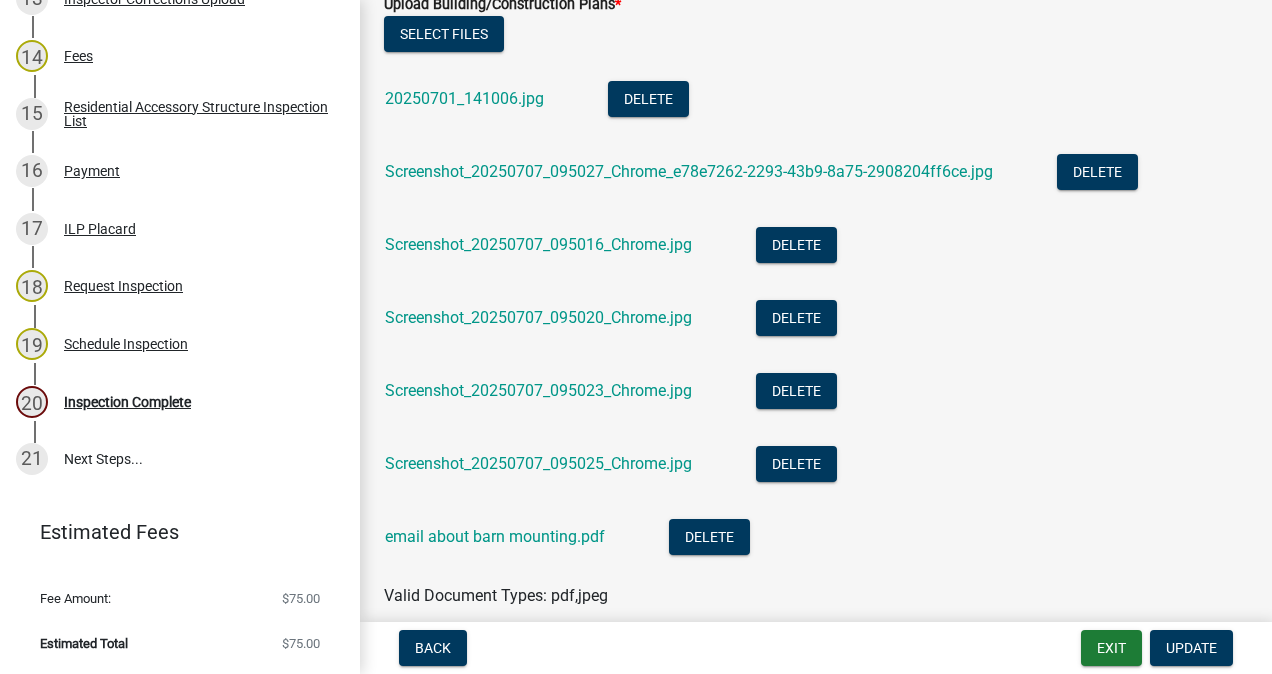 click on "Inspection Complete" at bounding box center (127, 402) 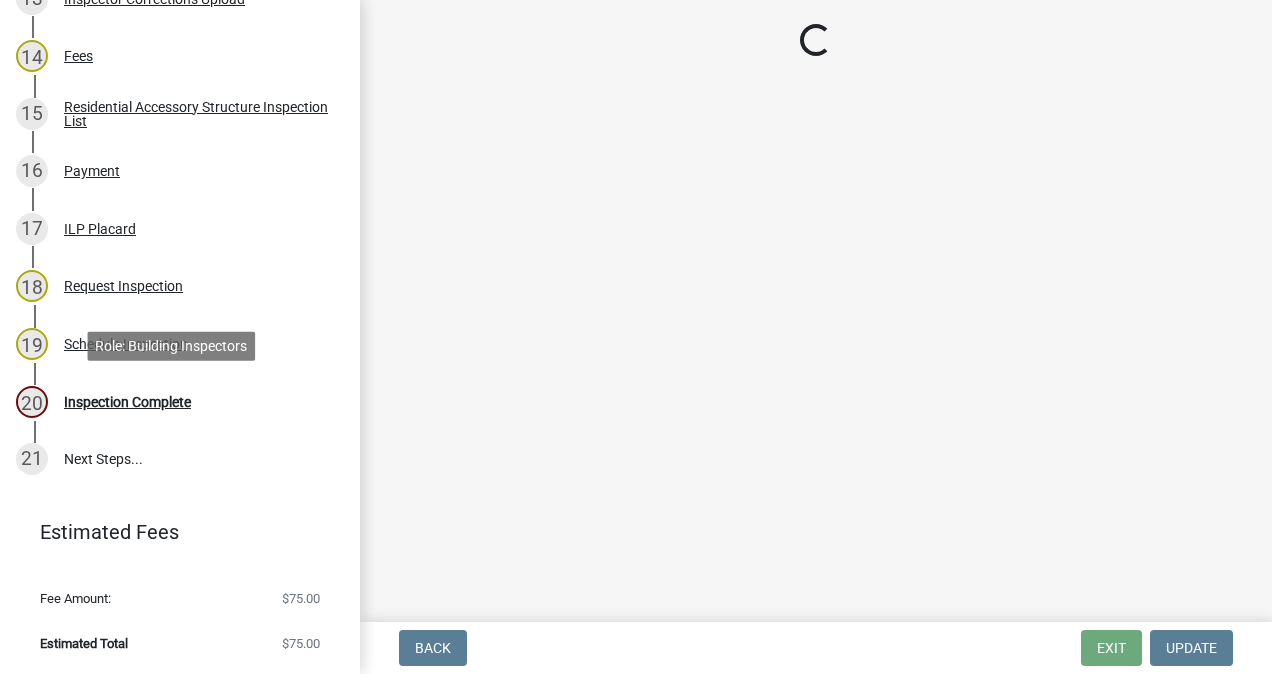 scroll, scrollTop: 0, scrollLeft: 0, axis: both 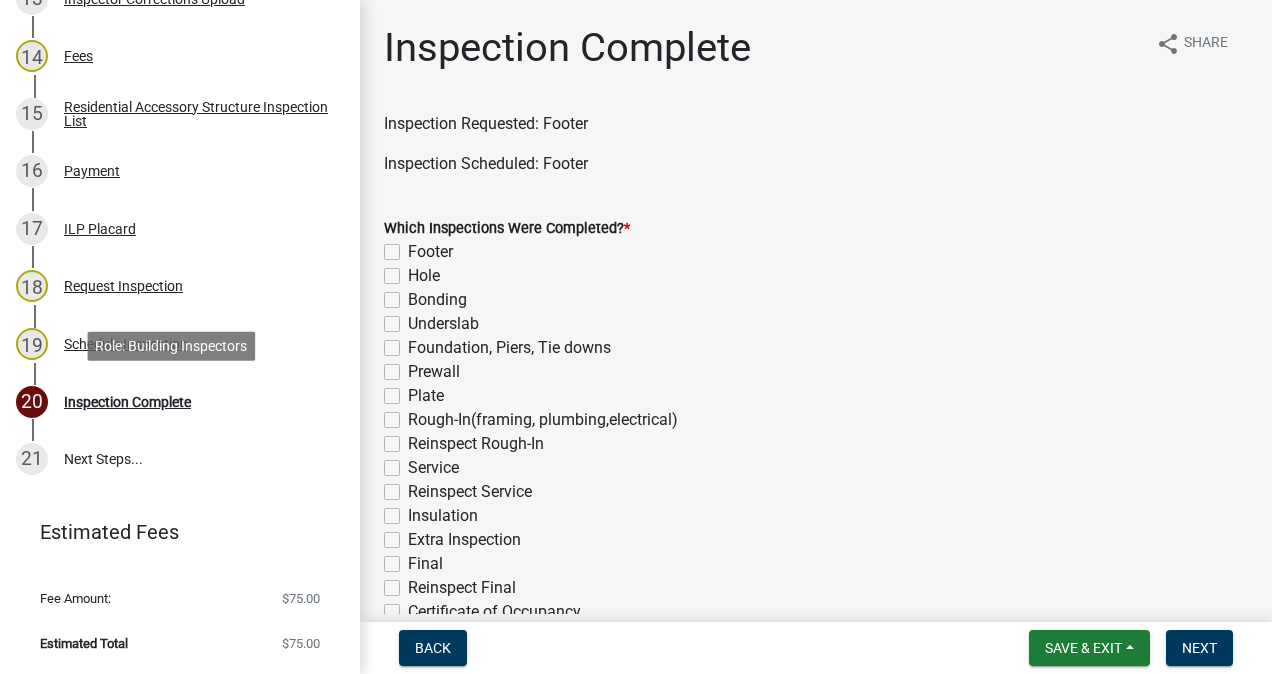 click on "Footer" 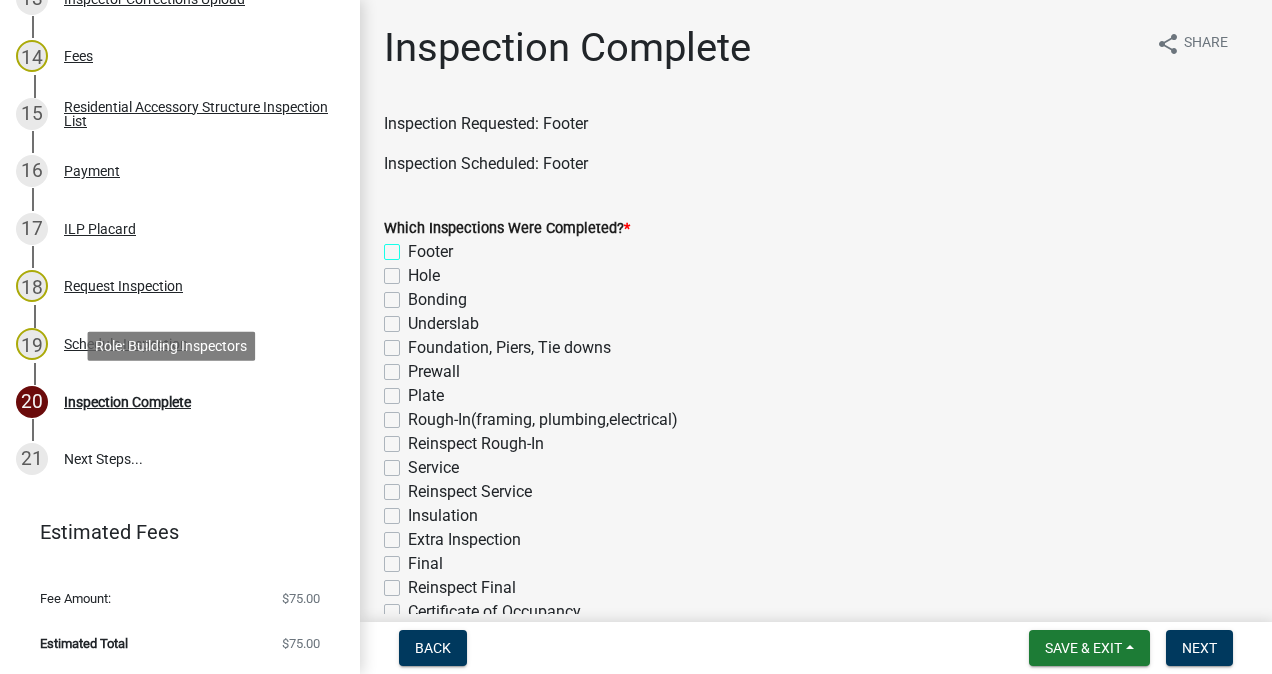 click on "Footer" at bounding box center [414, 246] 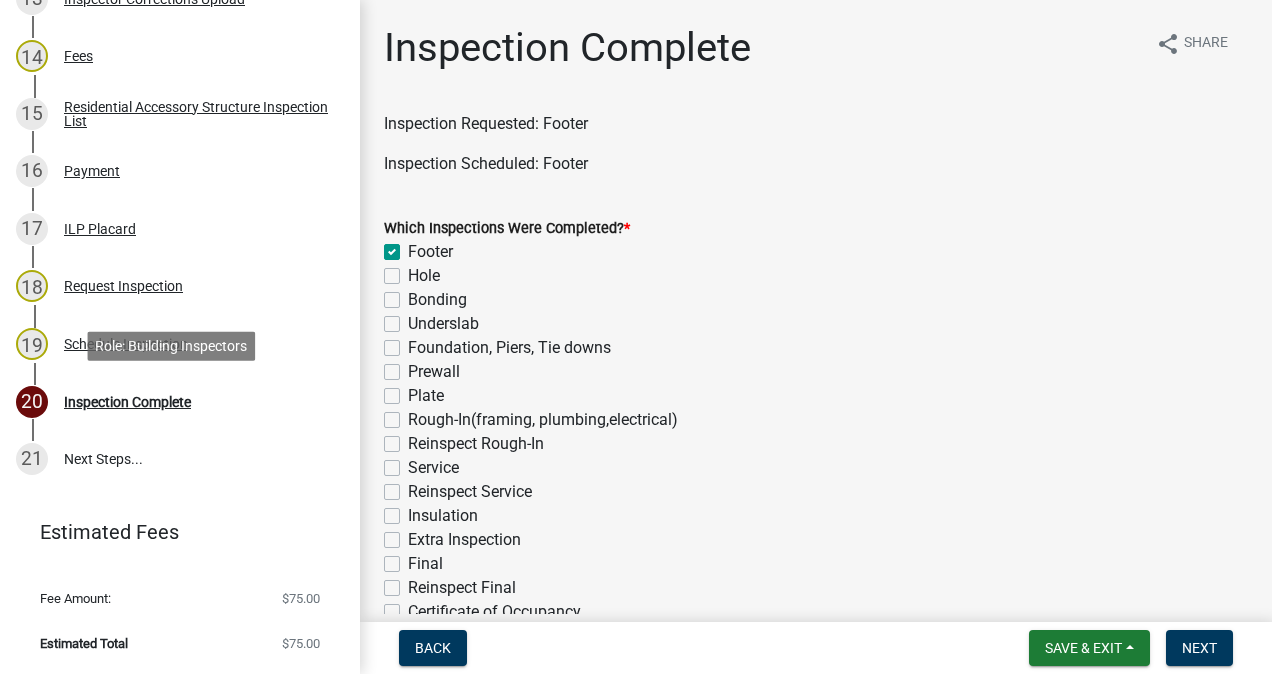 checkbox on "true" 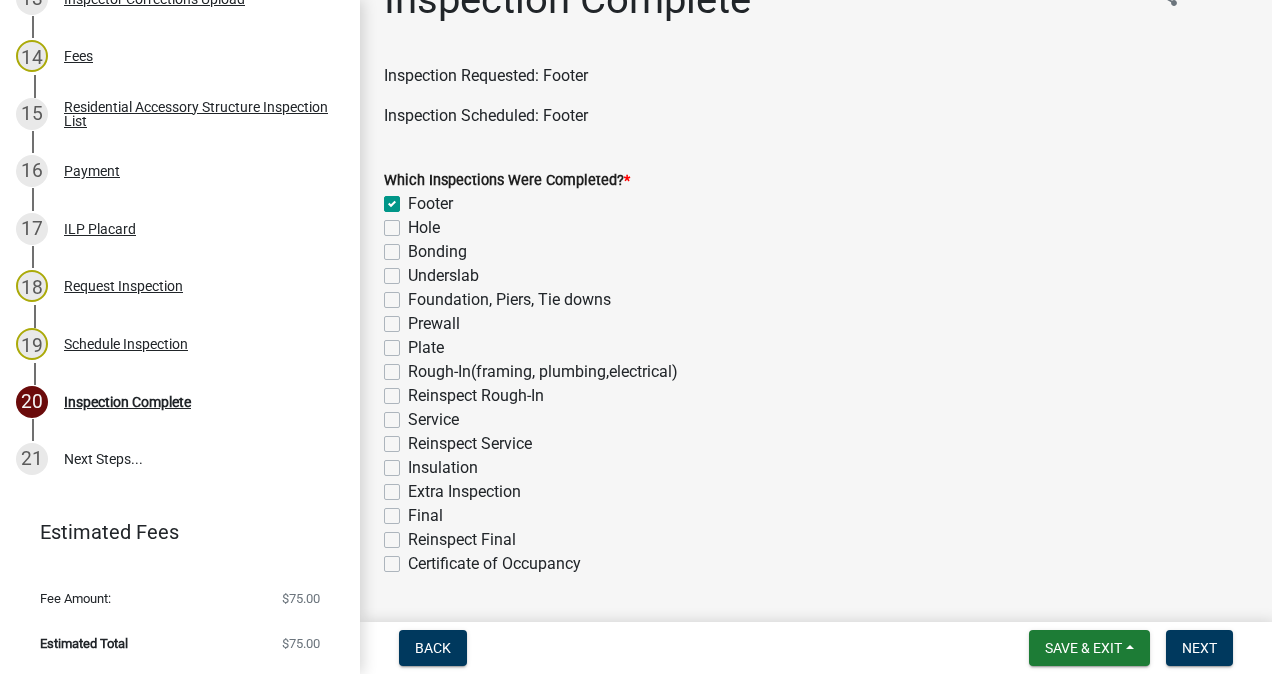 scroll, scrollTop: 59, scrollLeft: 0, axis: vertical 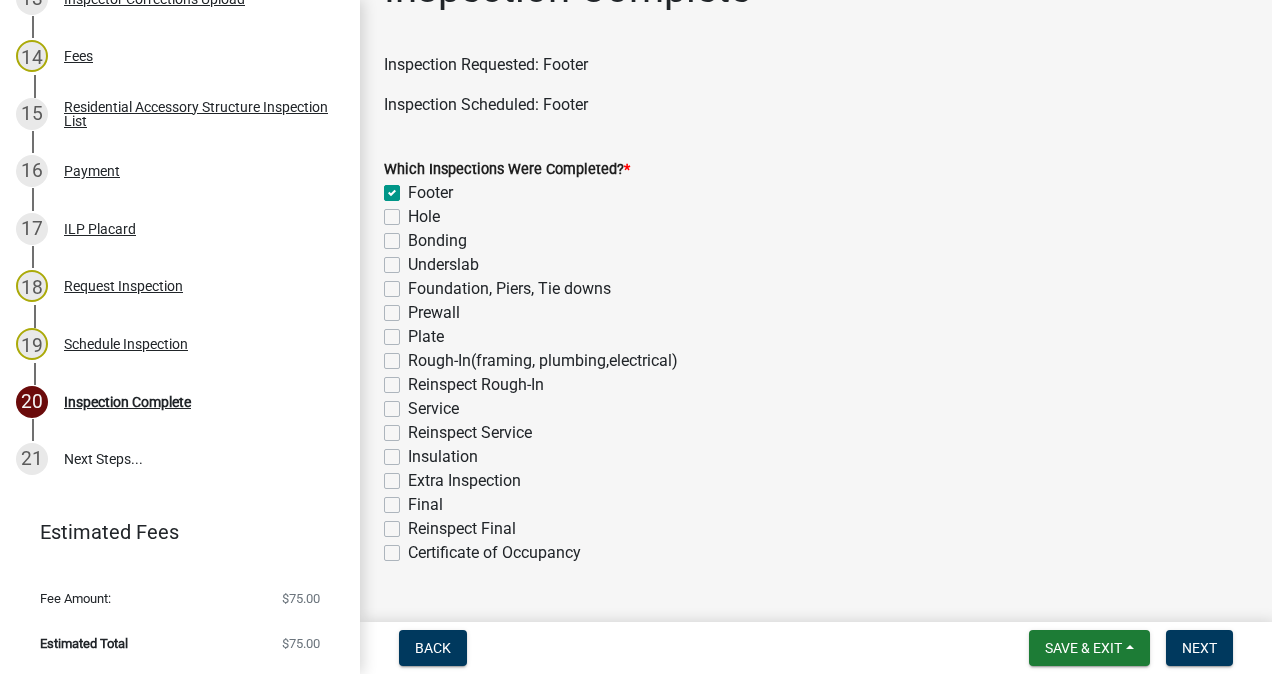 click on "Underslab" 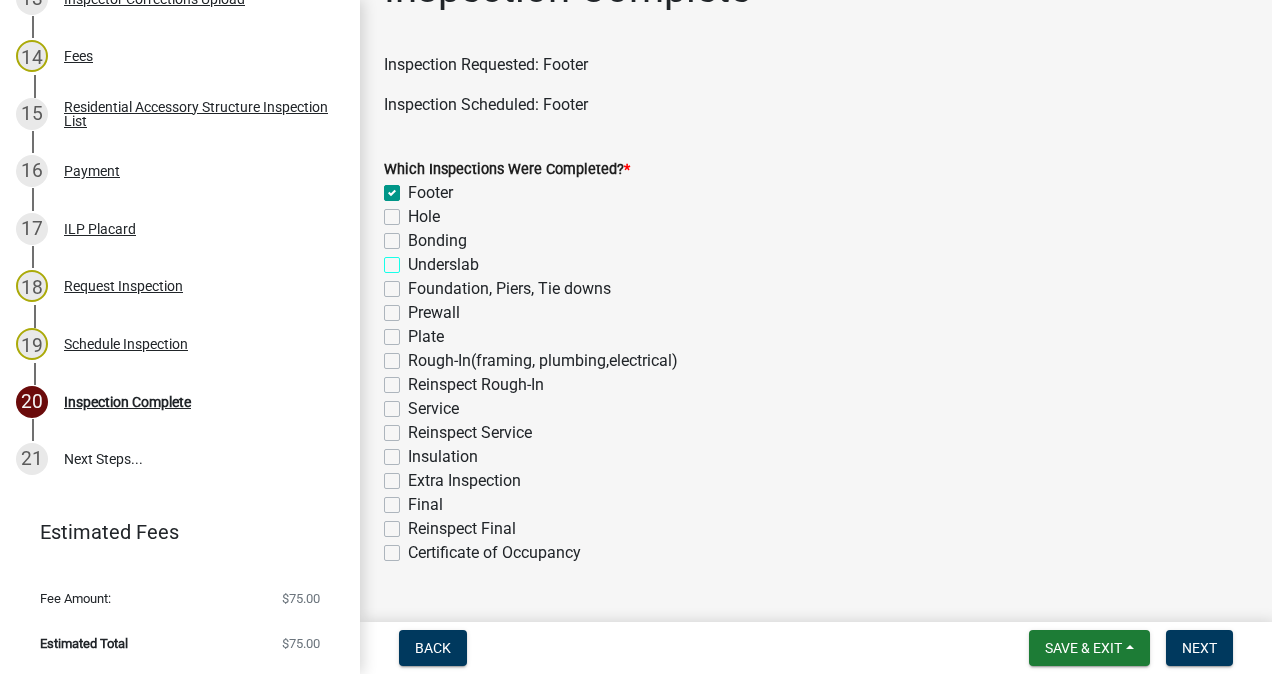 click on "Underslab" at bounding box center [414, 259] 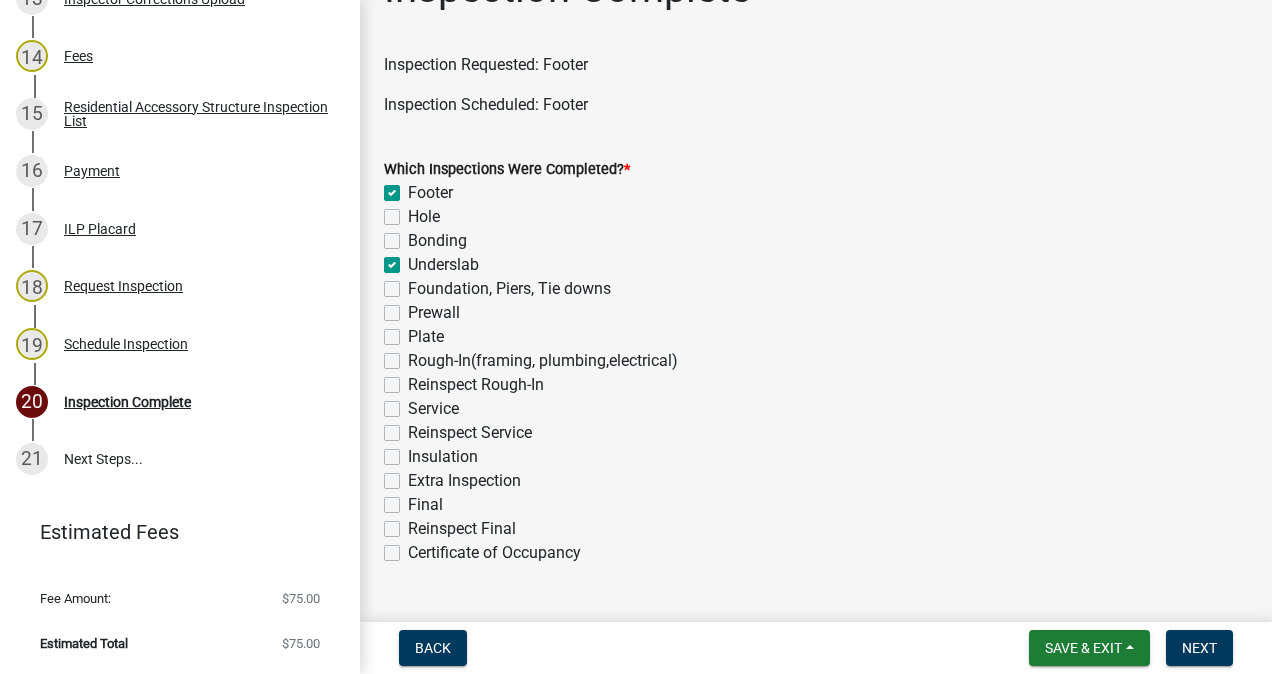 checkbox on "true" 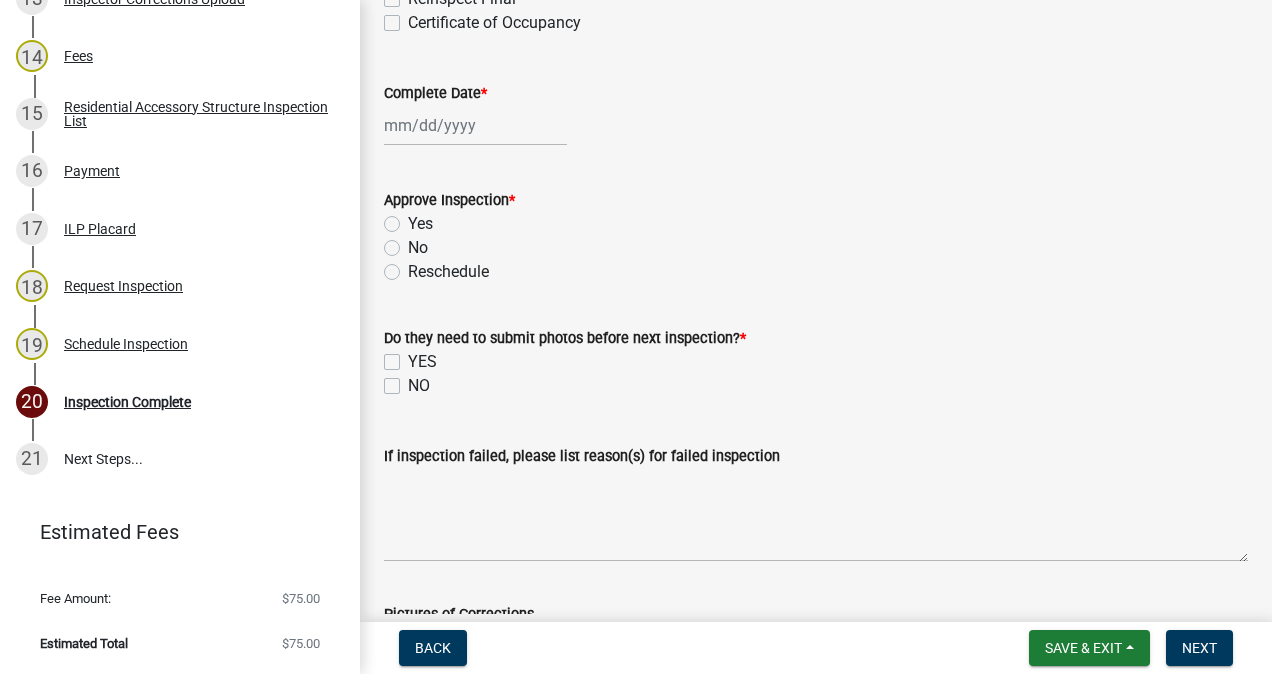 scroll, scrollTop: 590, scrollLeft: 0, axis: vertical 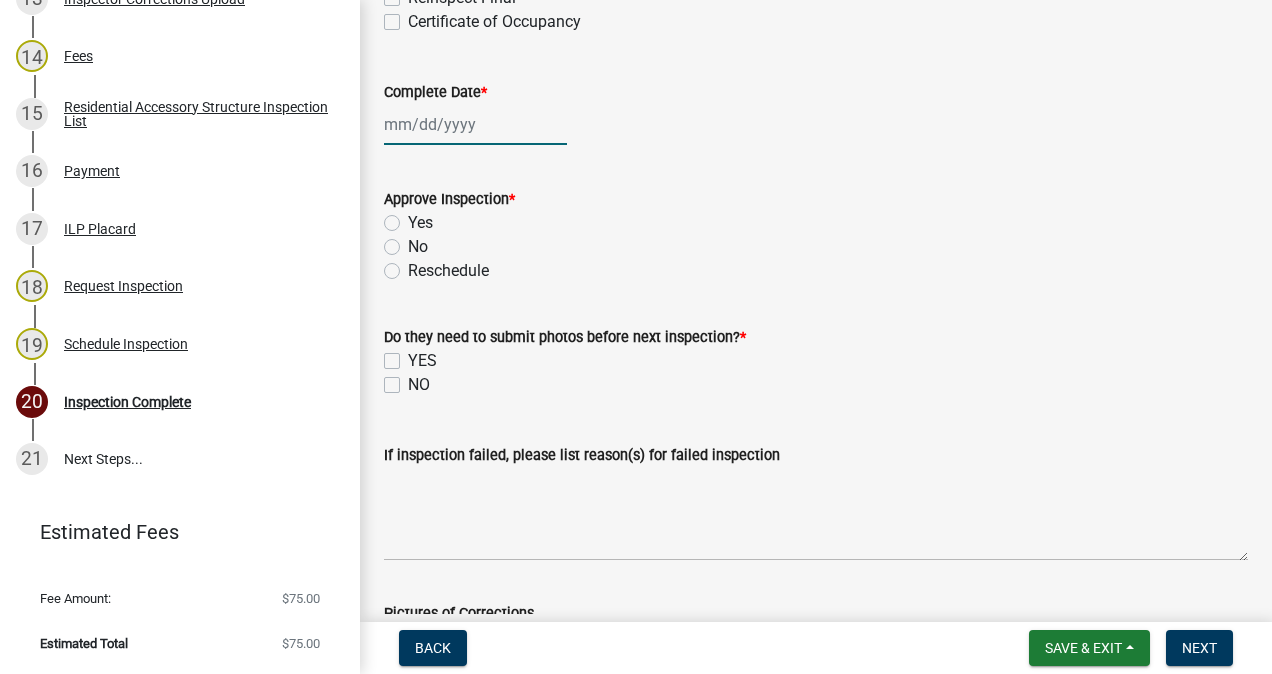 click 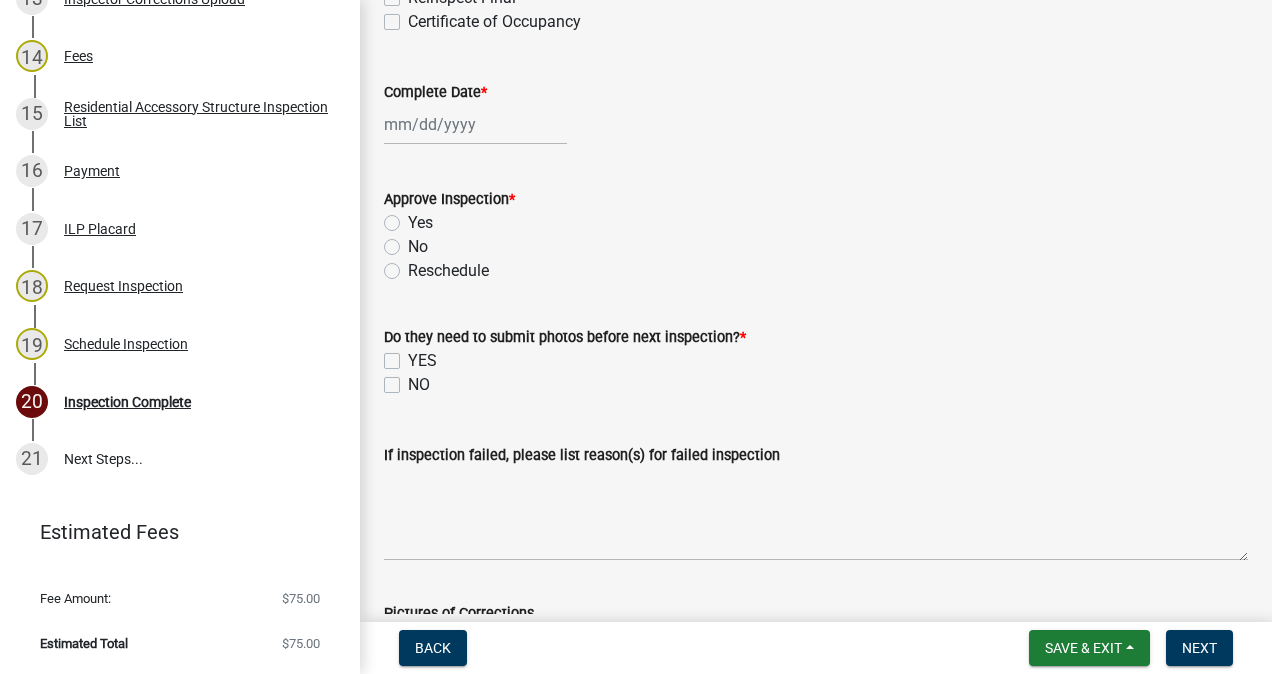 select on "8" 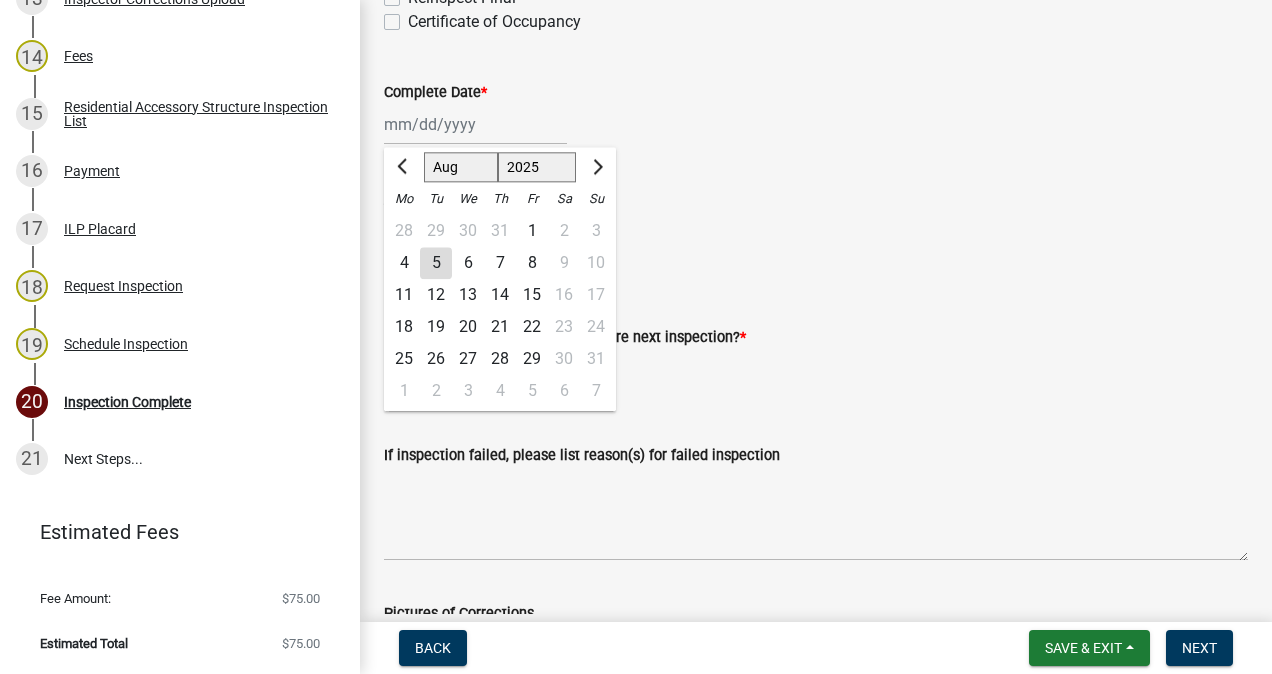 click on "5" 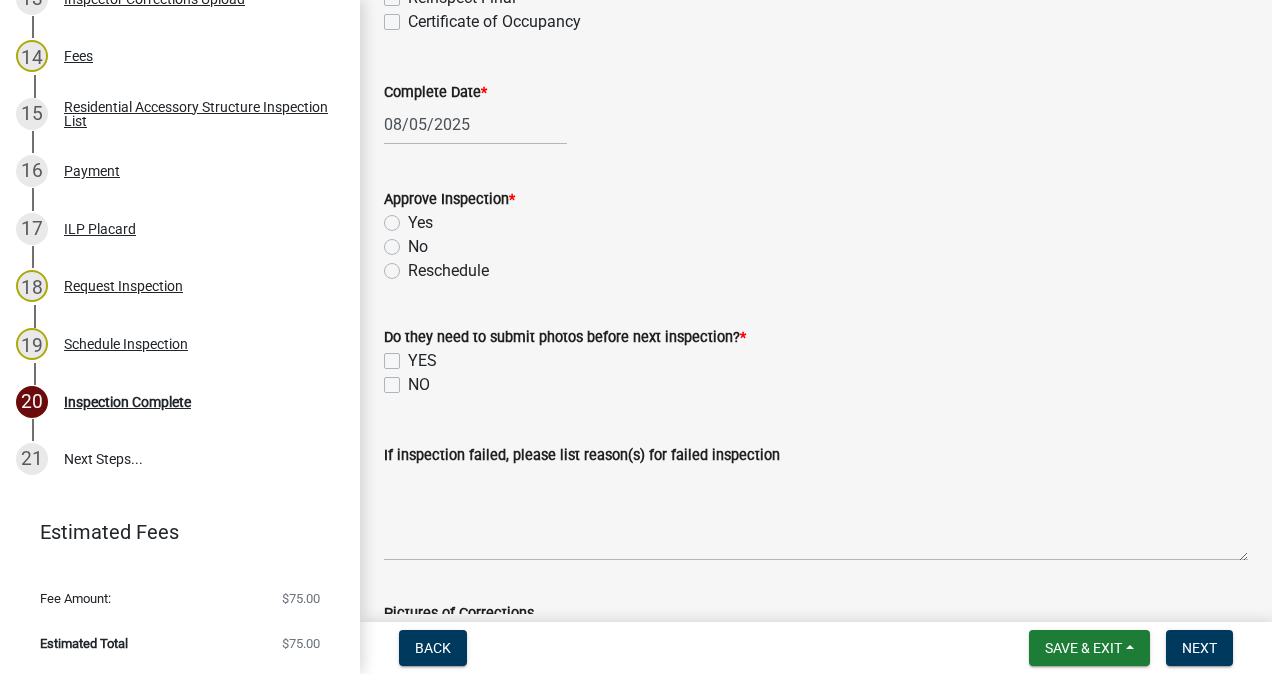 click on "Yes" 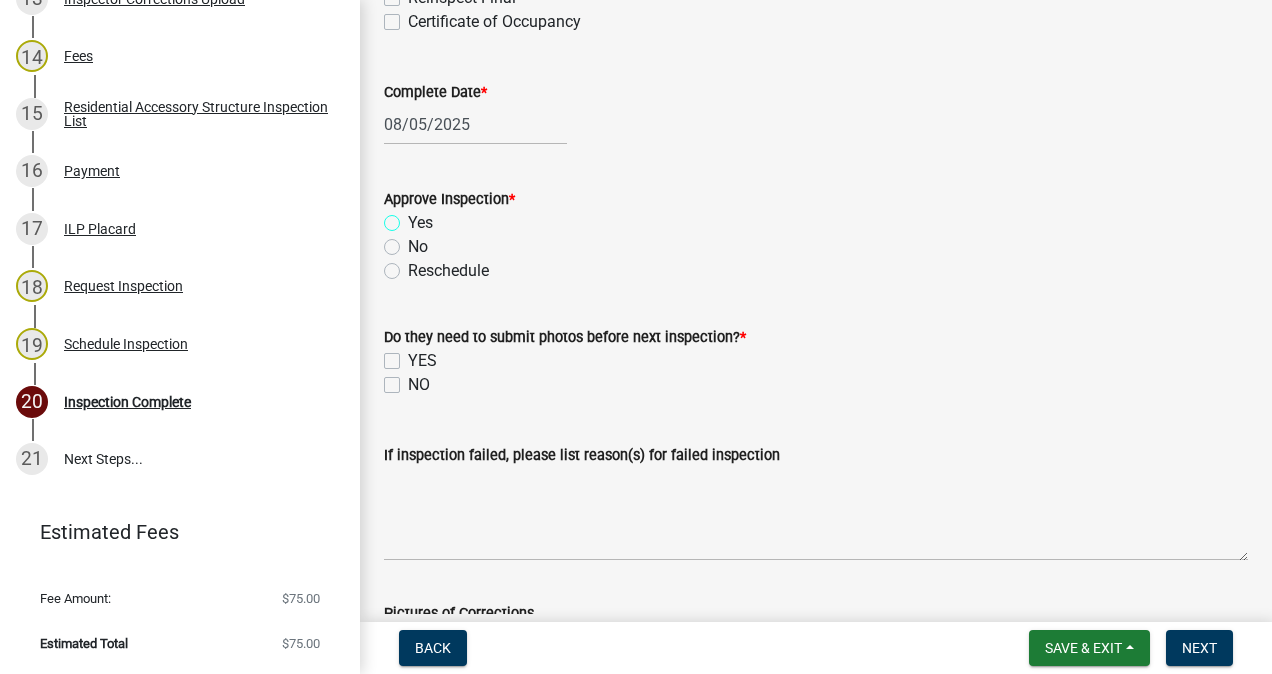 click on "Yes" at bounding box center [414, 217] 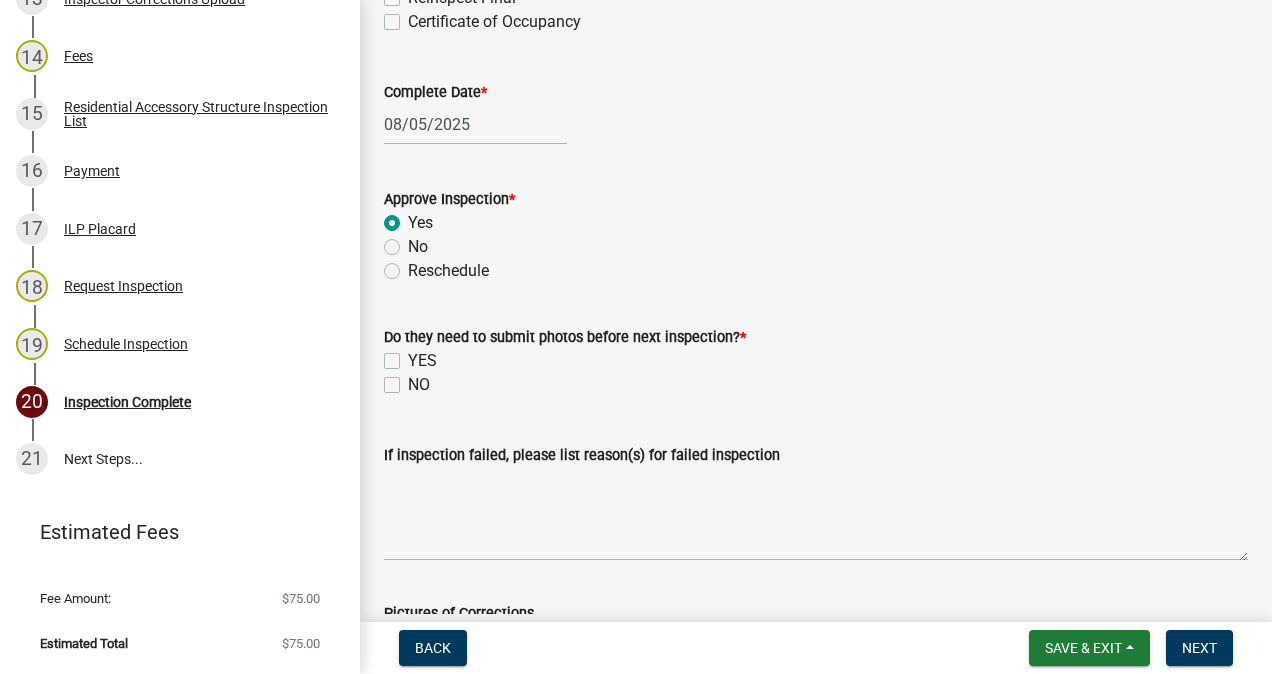 radio on "true" 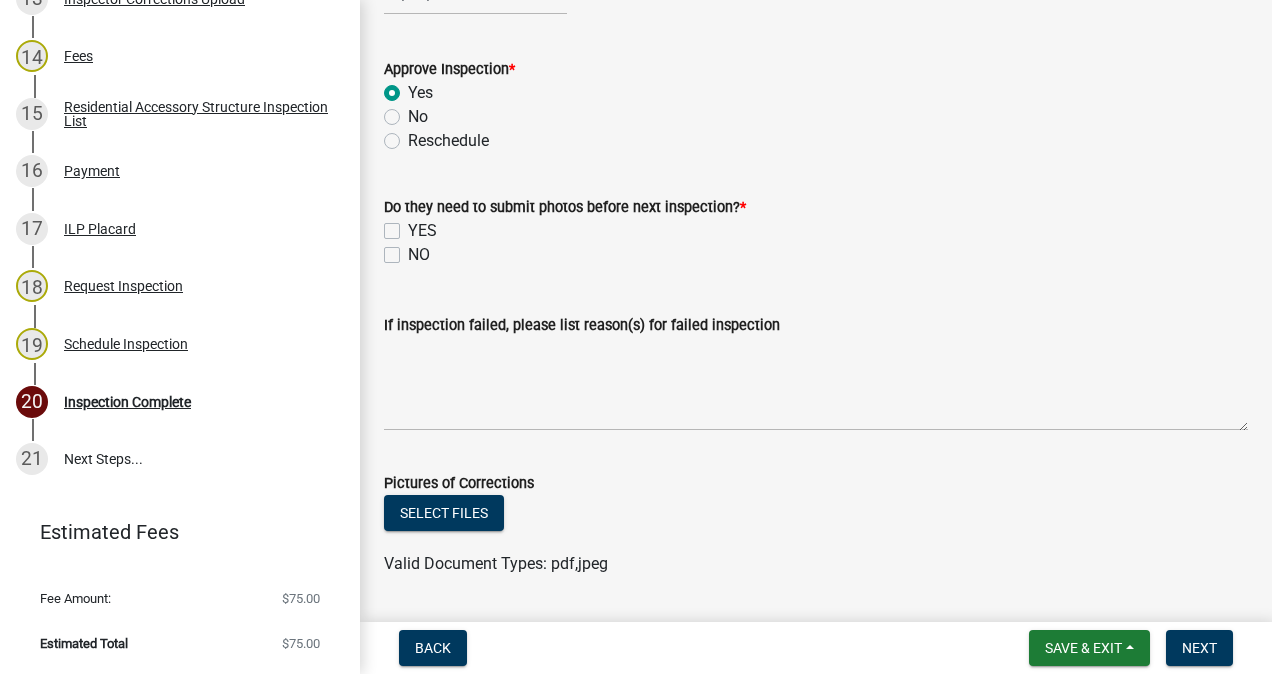 scroll, scrollTop: 780, scrollLeft: 0, axis: vertical 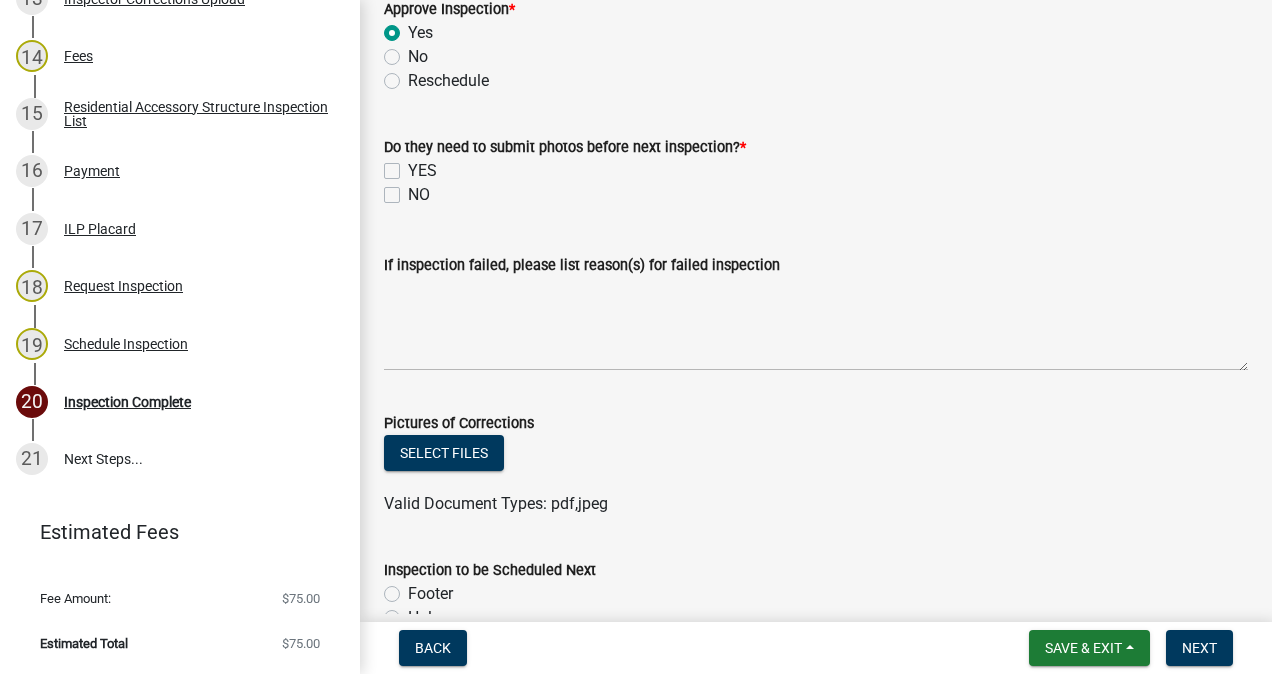 click on "NO" 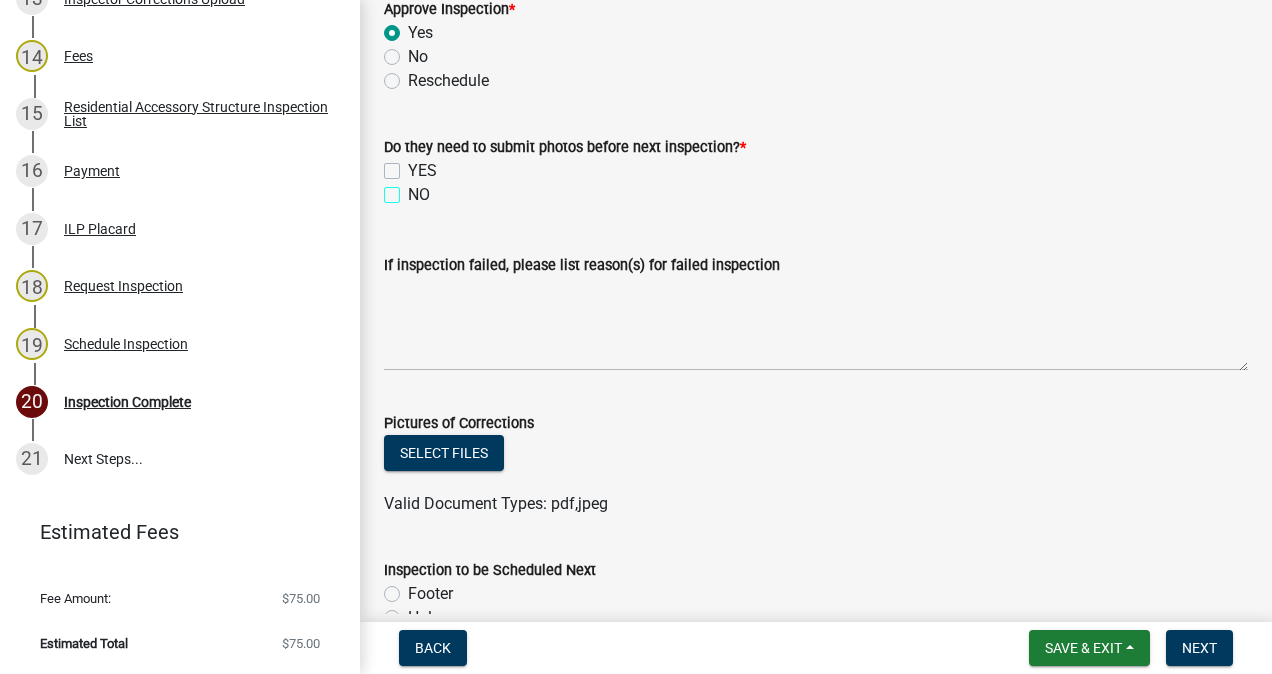 click on "NO" at bounding box center (414, 189) 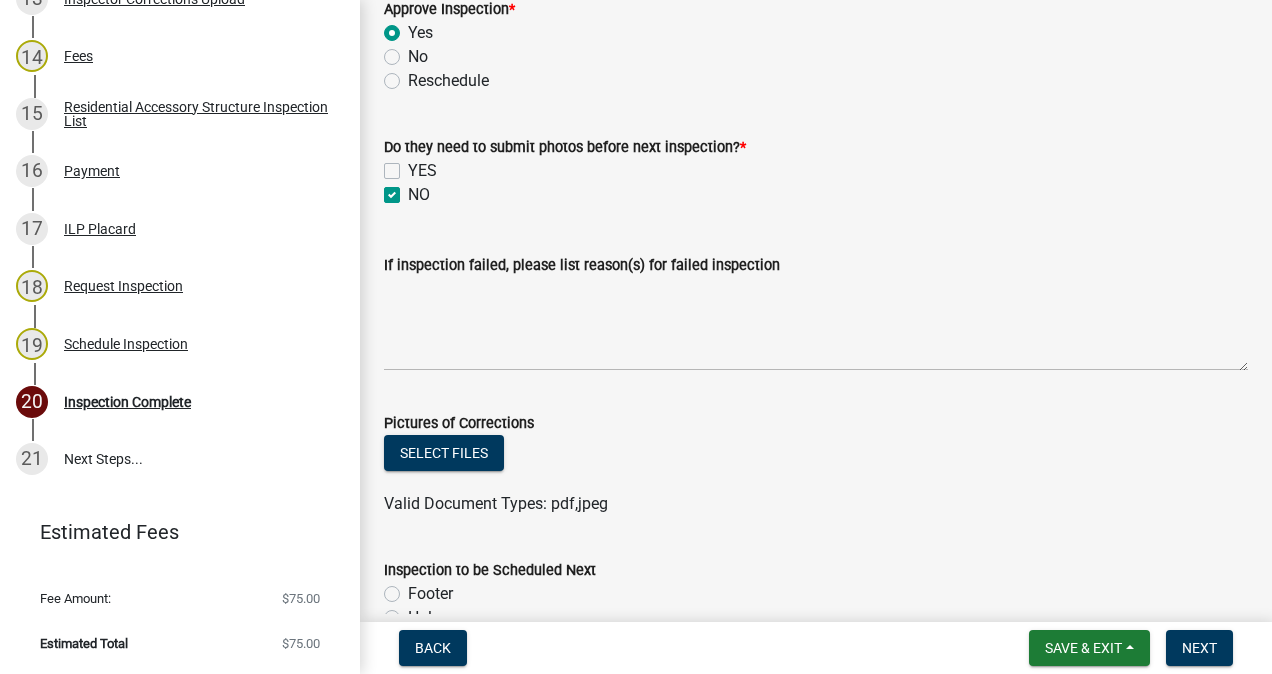 checkbox on "false" 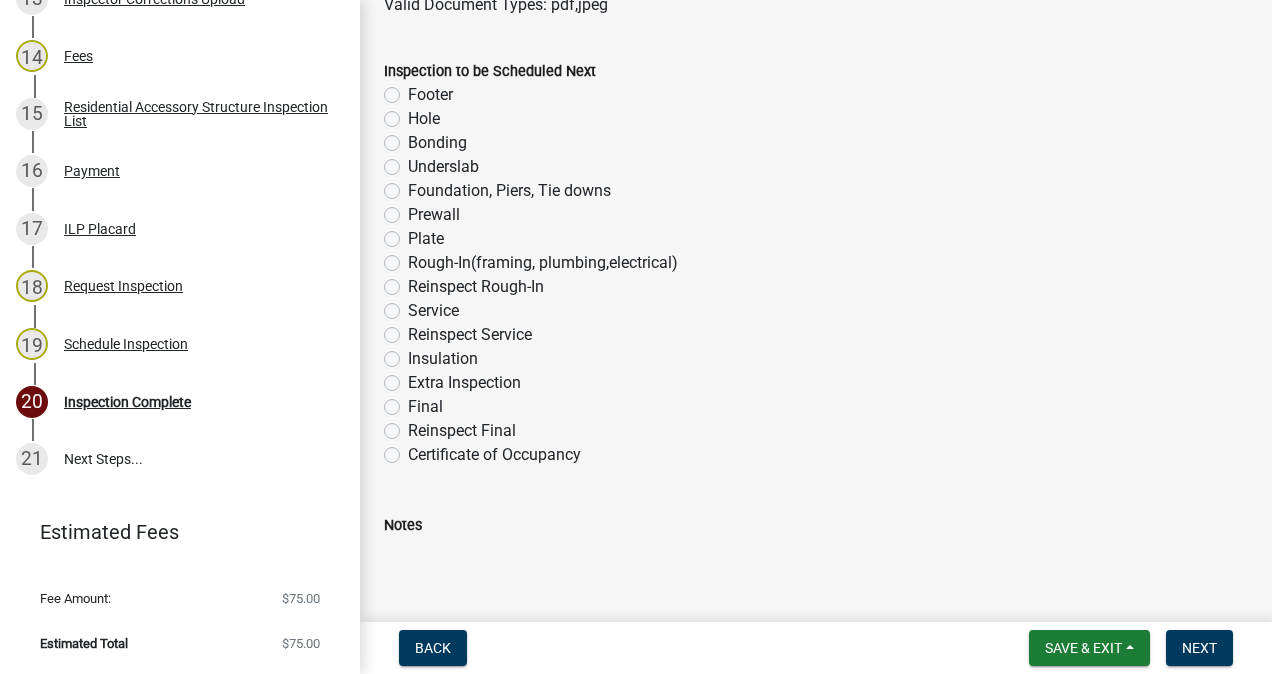 scroll, scrollTop: 1311, scrollLeft: 0, axis: vertical 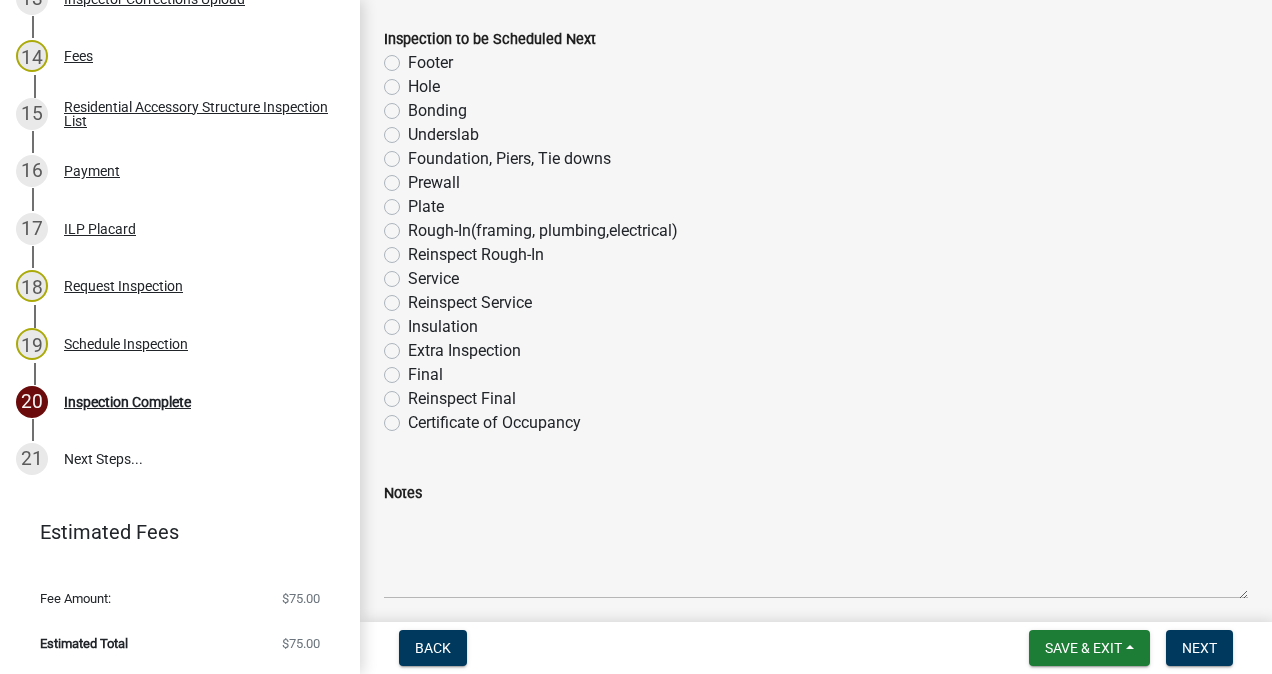 click on "Rough-In(framing, plumbing,electrical)" 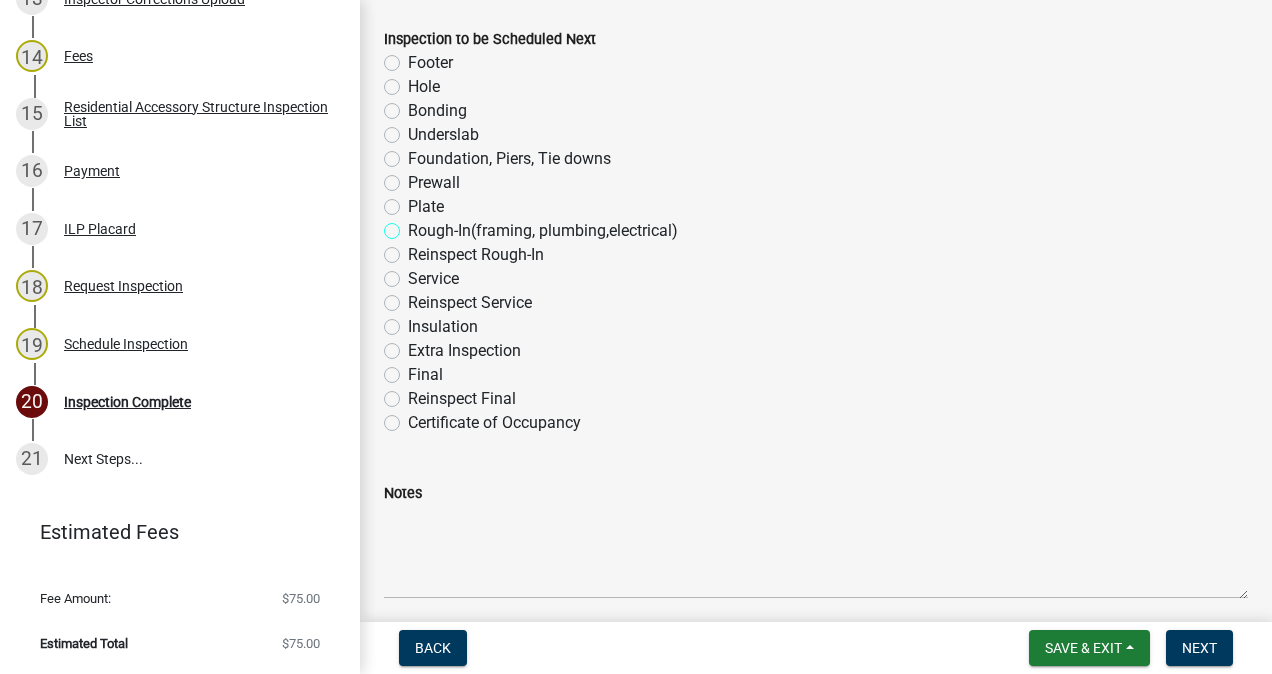 click on "Rough-In(framing, plumbing,electrical)" at bounding box center [414, 225] 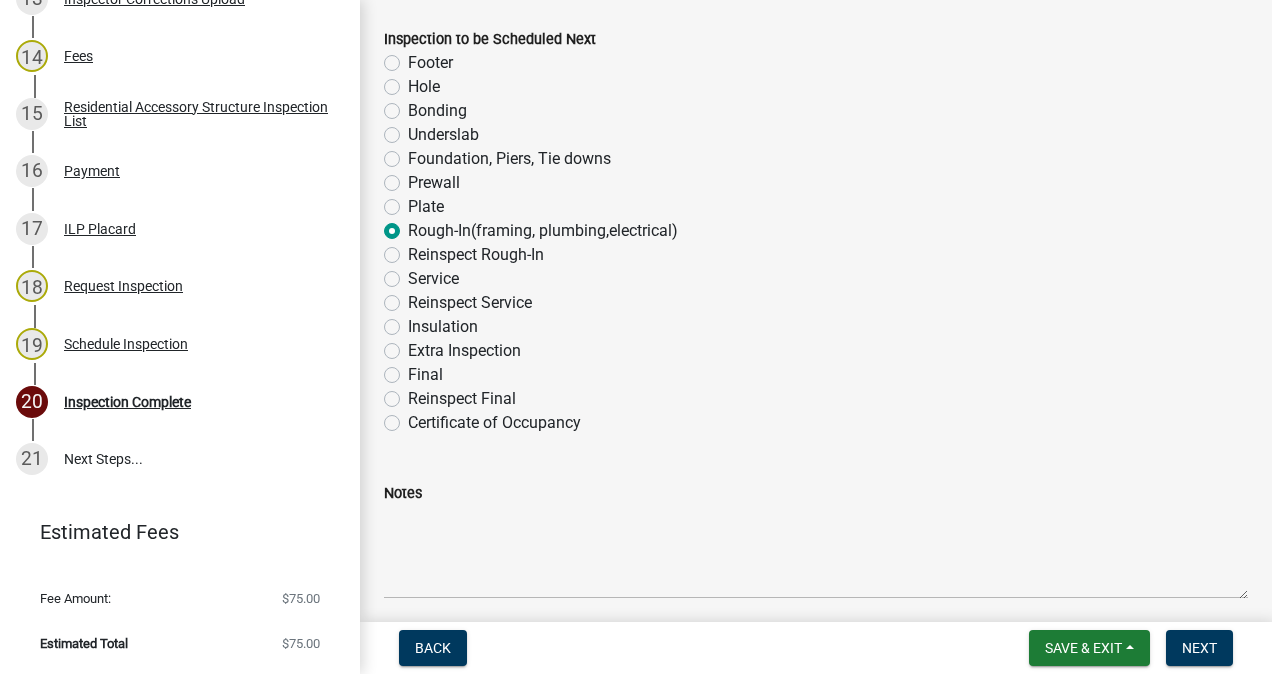radio on "true" 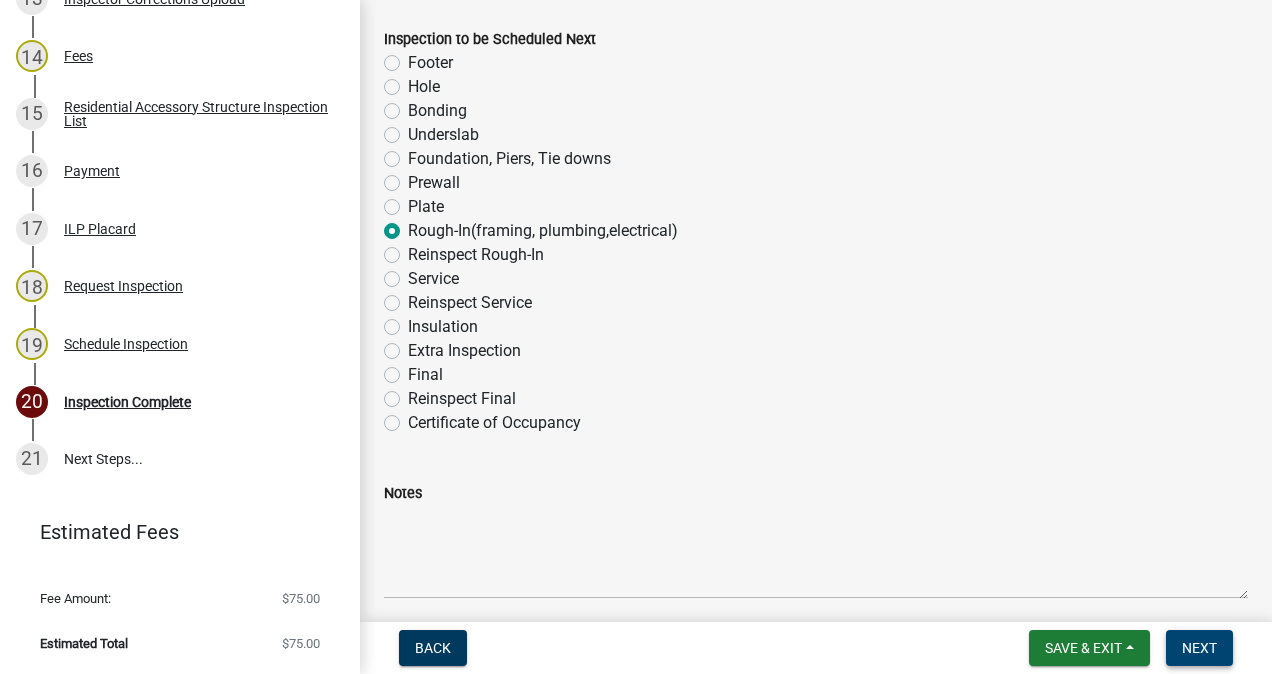 click on "Next" at bounding box center [1199, 648] 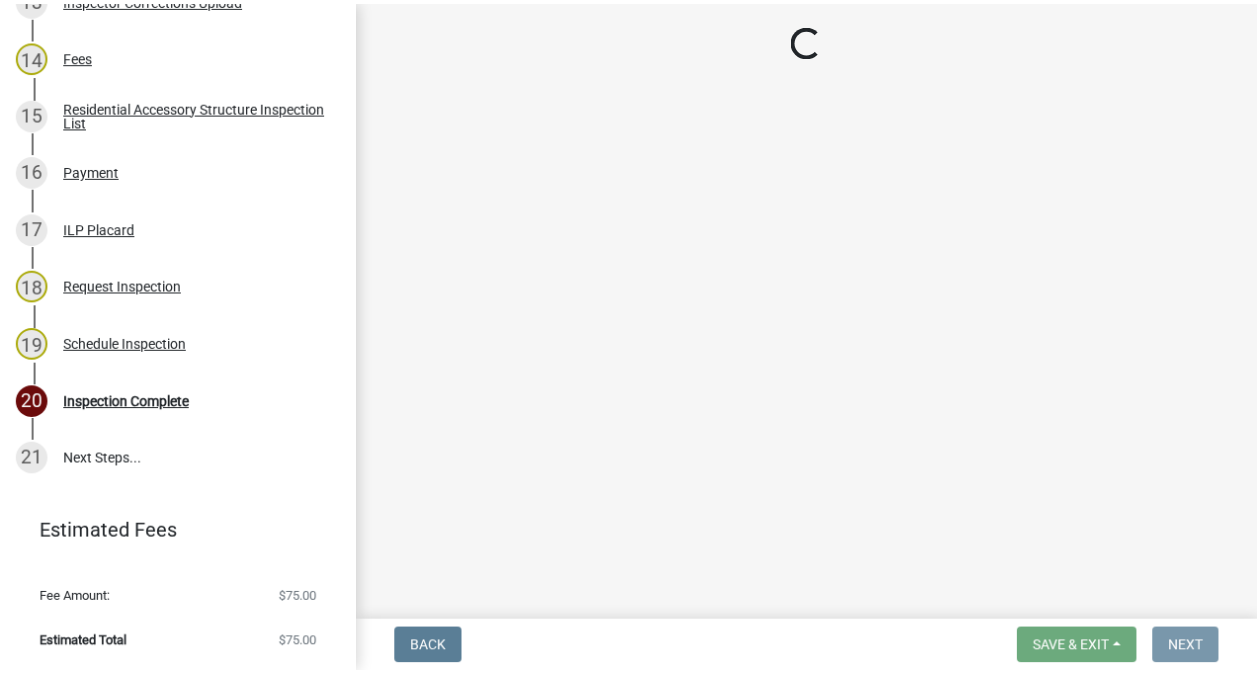 scroll, scrollTop: 0, scrollLeft: 0, axis: both 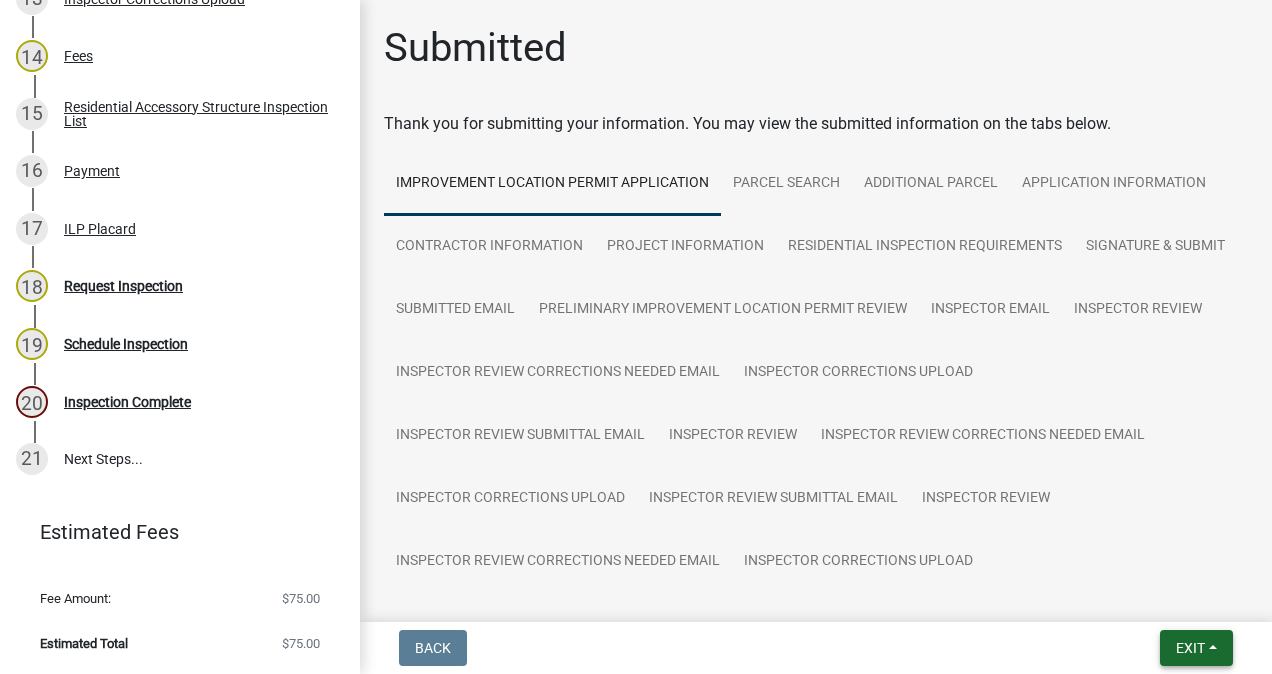 click on "Exit" at bounding box center (1190, 648) 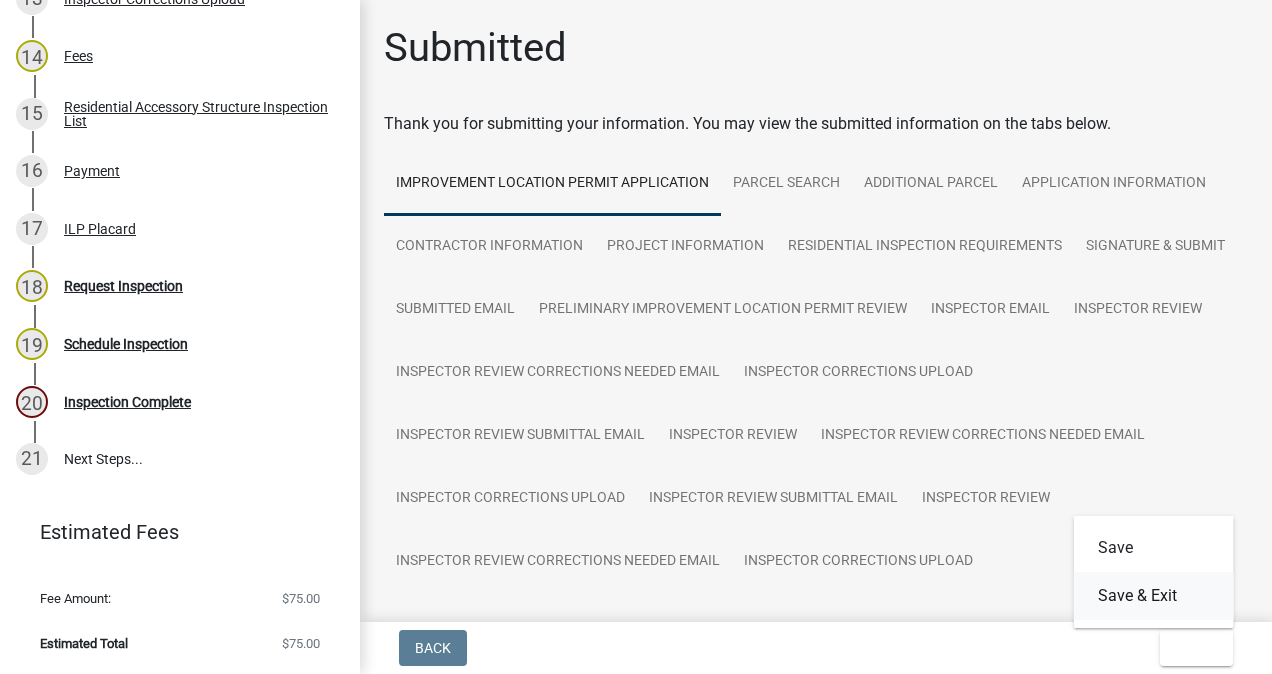 click on "Save & Exit" at bounding box center [1154, 596] 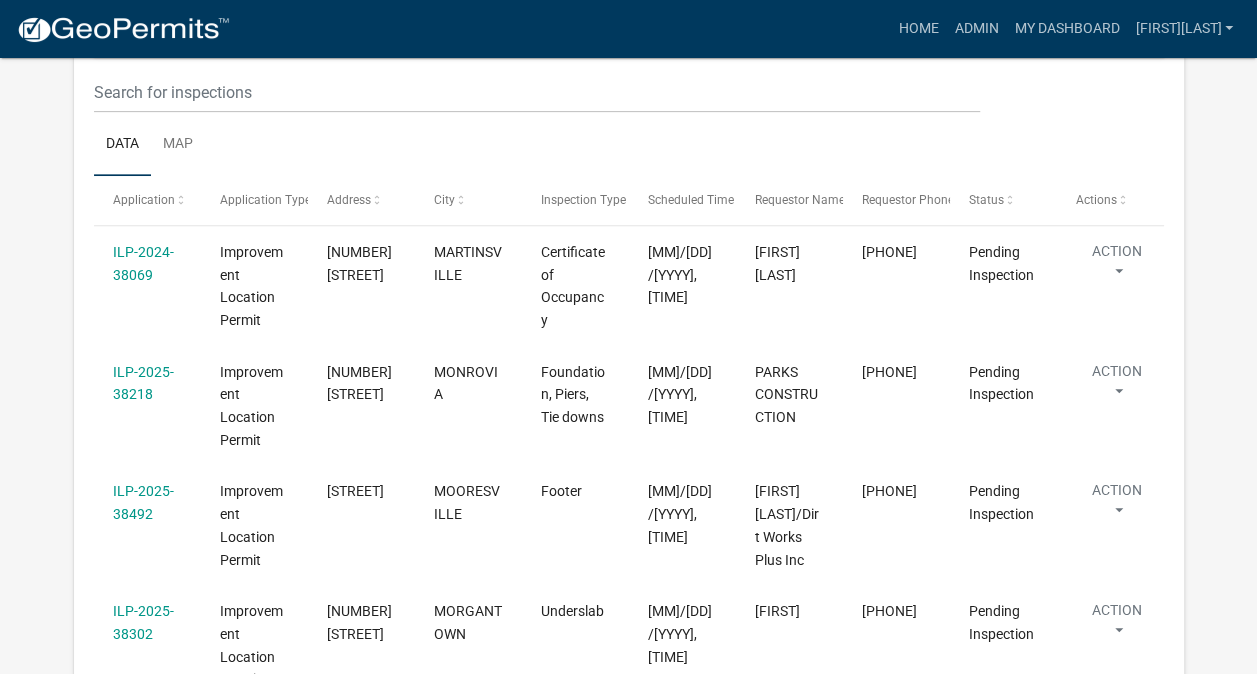 scroll, scrollTop: 394, scrollLeft: 0, axis: vertical 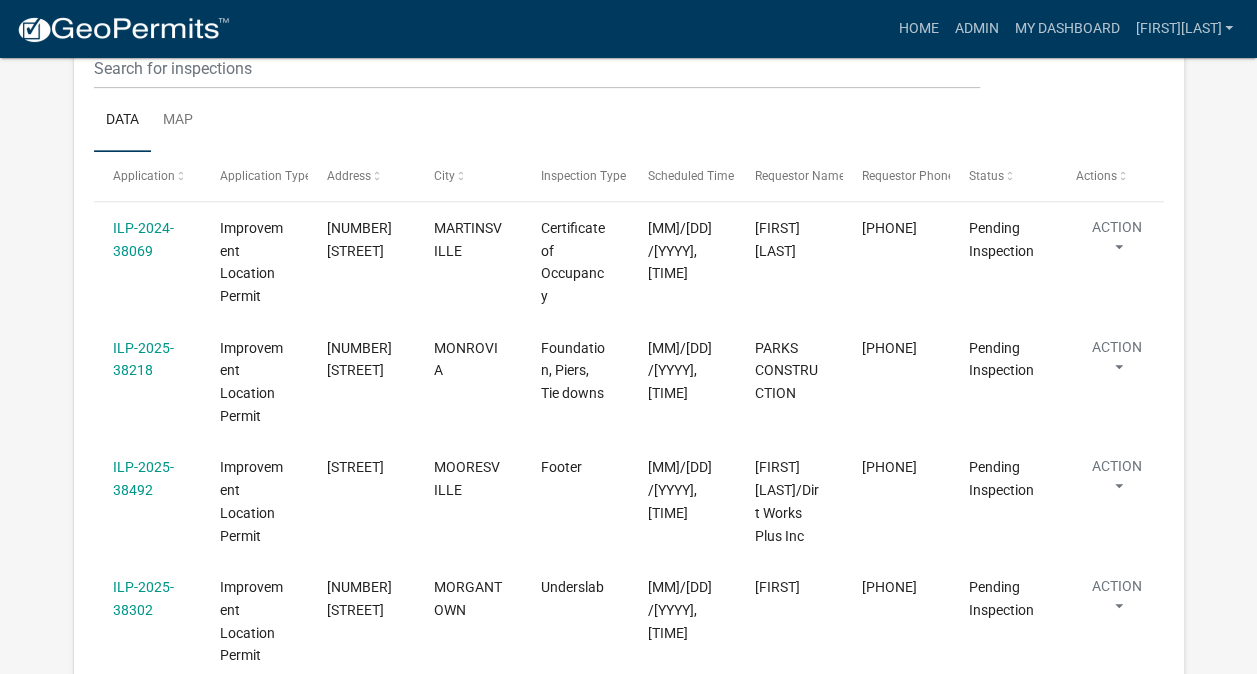 select on "3: 100" 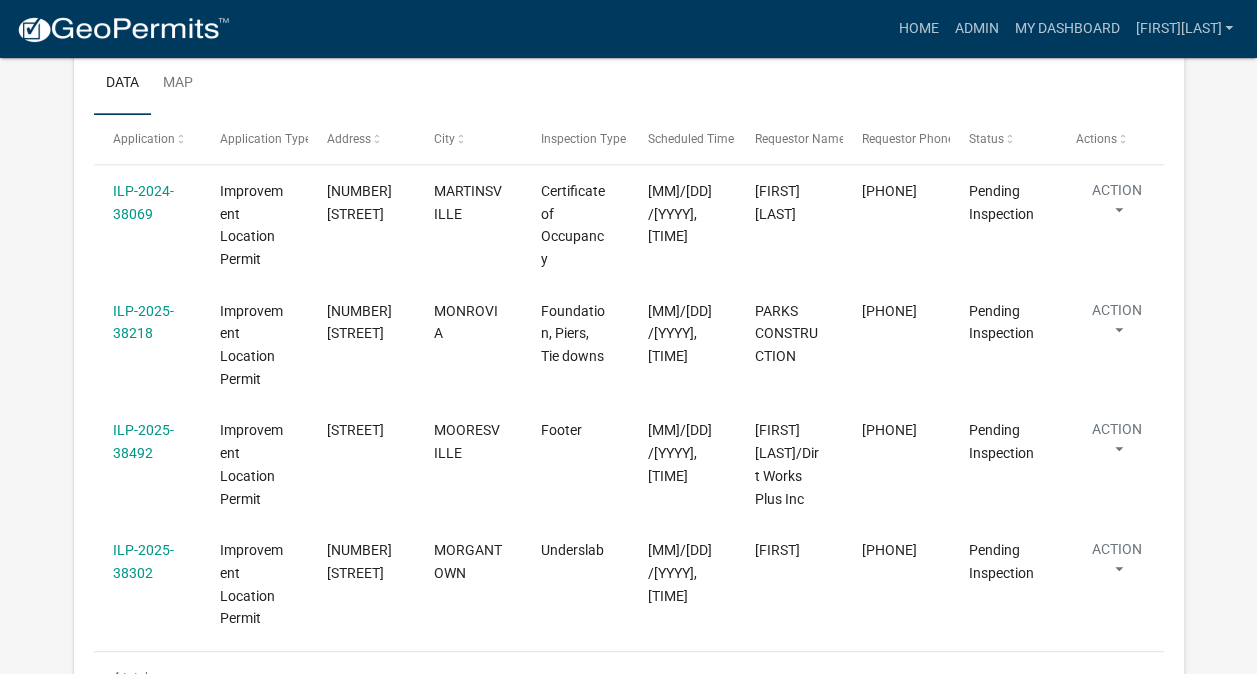 scroll, scrollTop: 398, scrollLeft: 0, axis: vertical 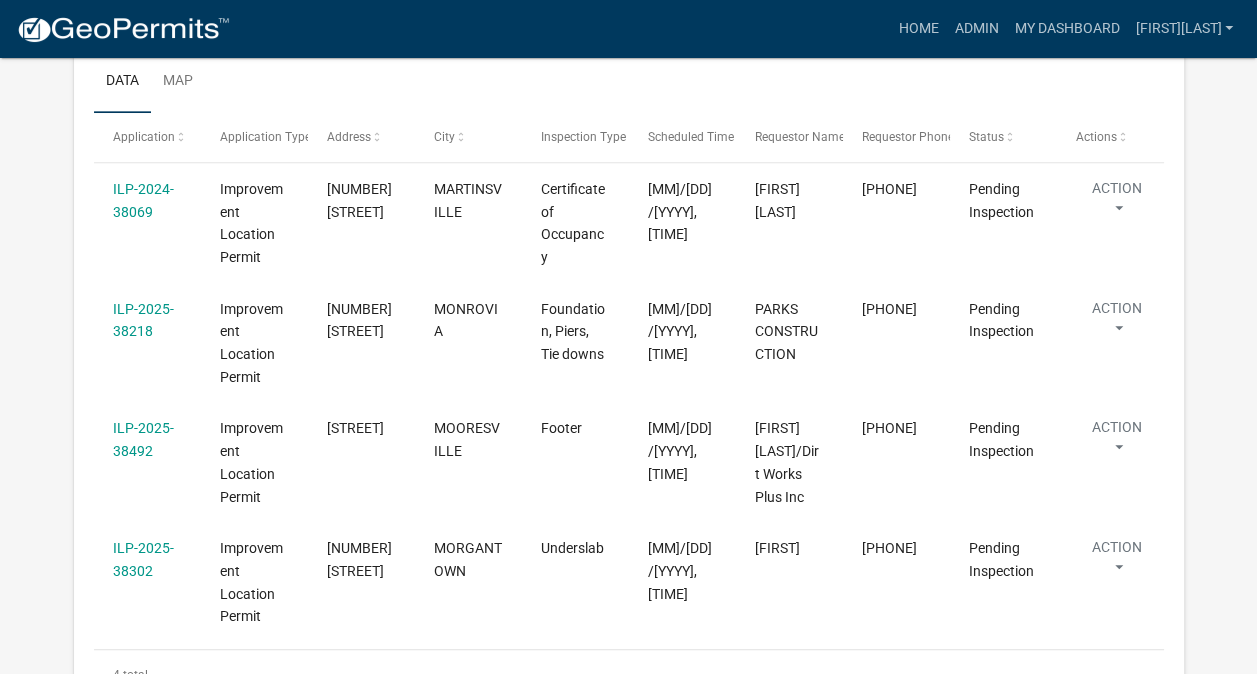 click on "ILP-2025-38302" 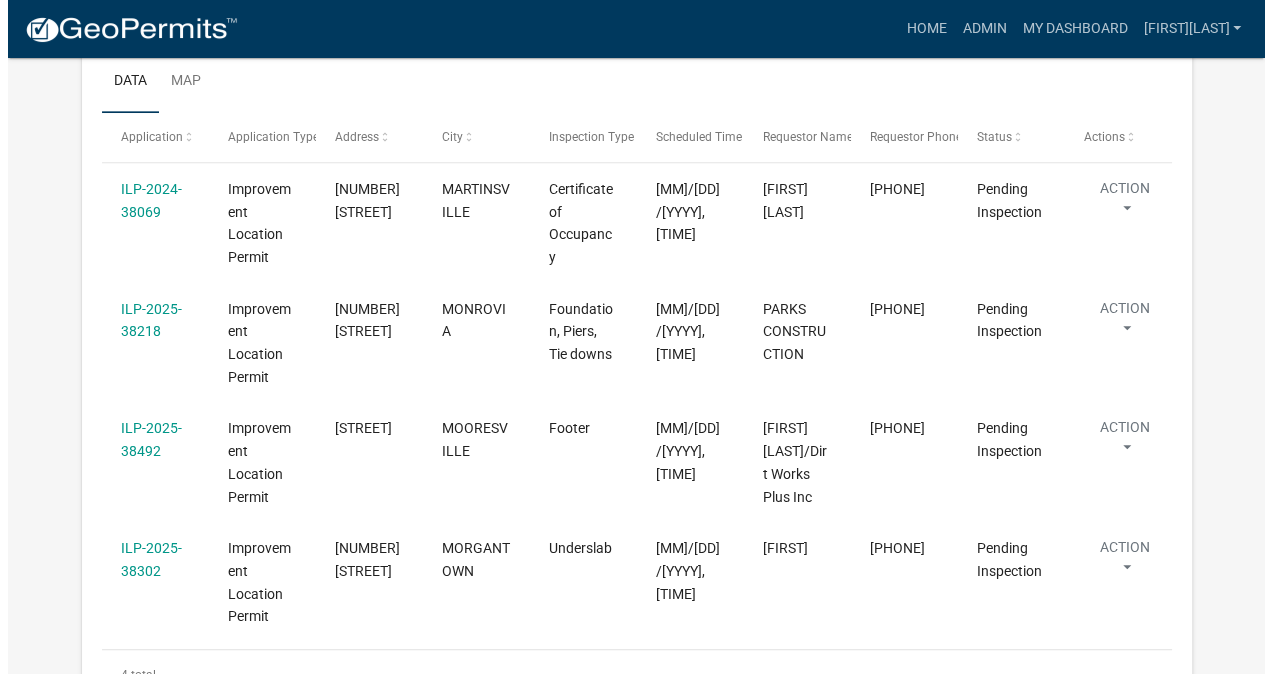 scroll, scrollTop: 0, scrollLeft: 0, axis: both 